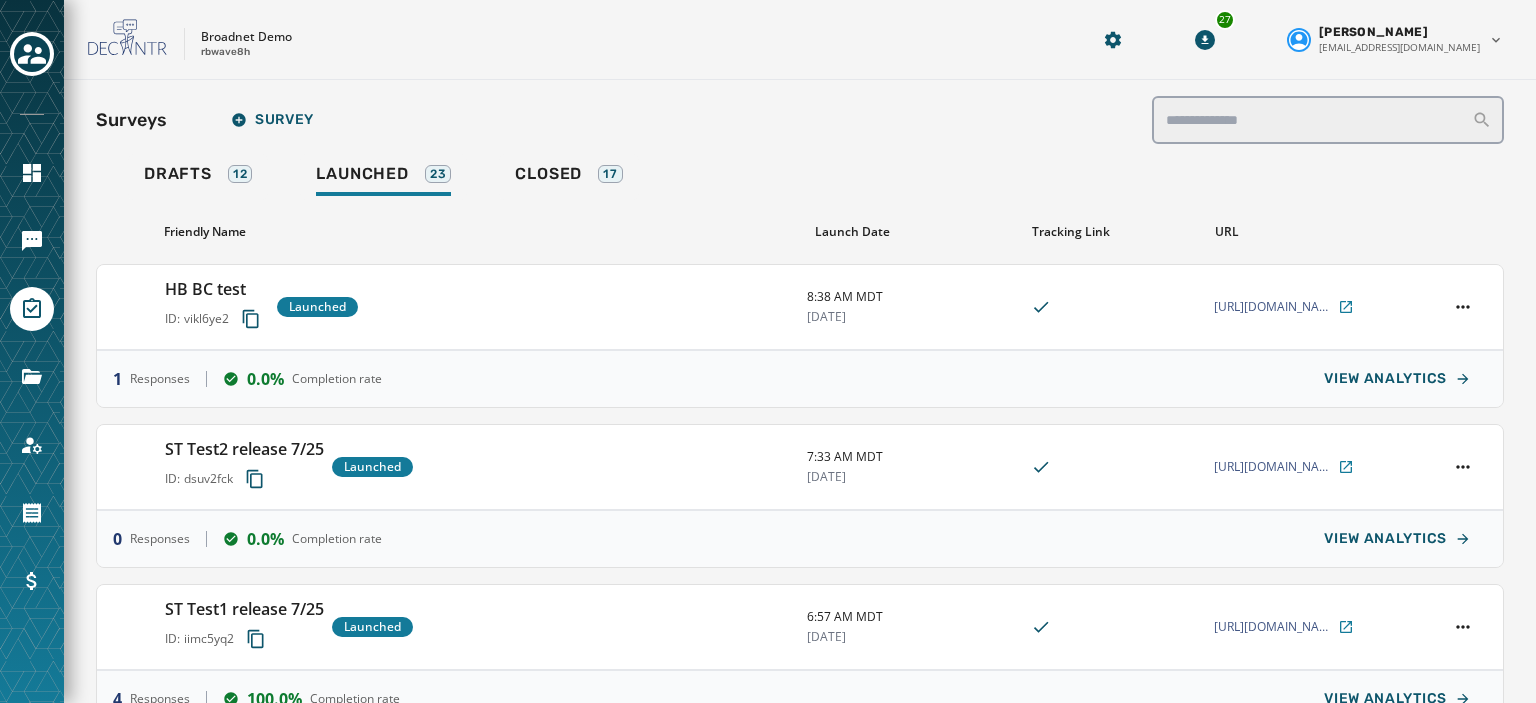 scroll, scrollTop: 0, scrollLeft: 0, axis: both 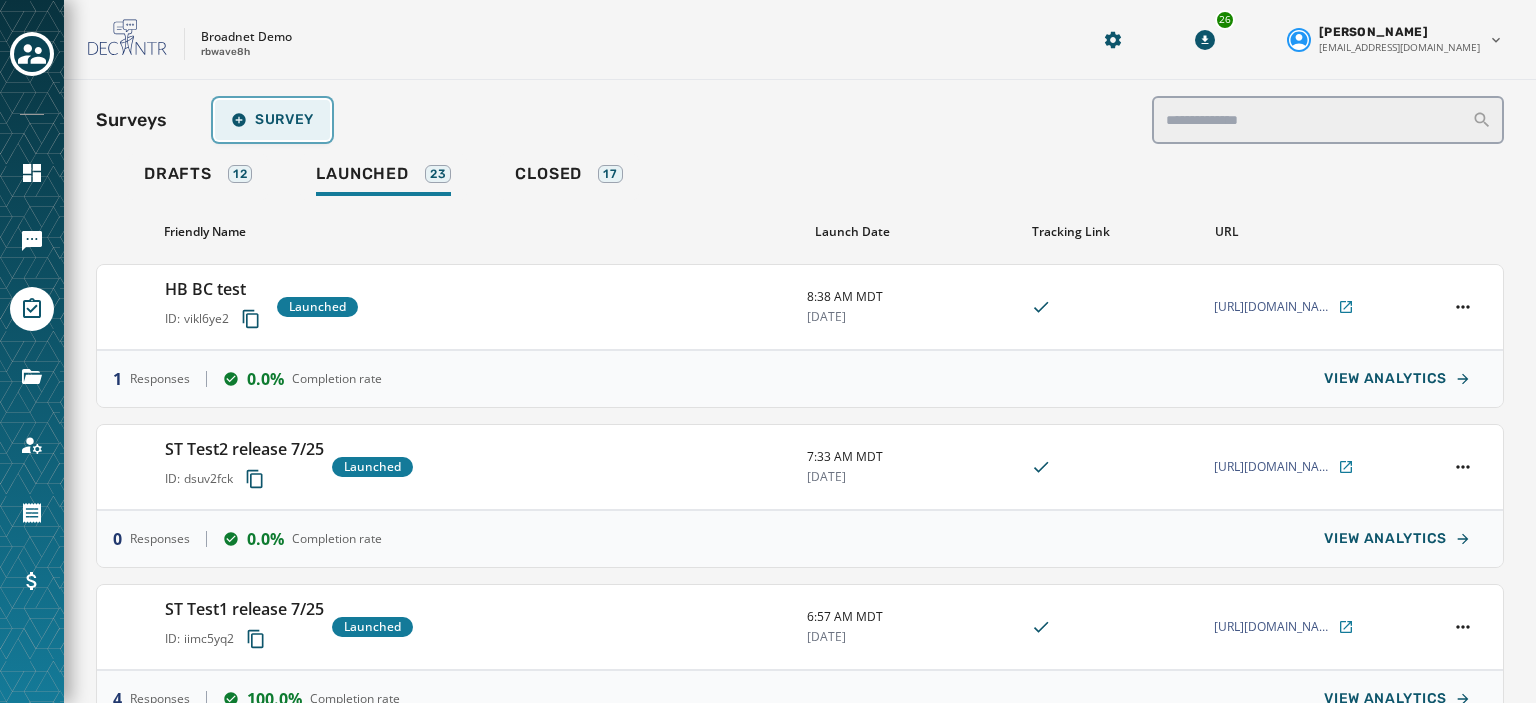 click on "Survey" at bounding box center [272, 120] 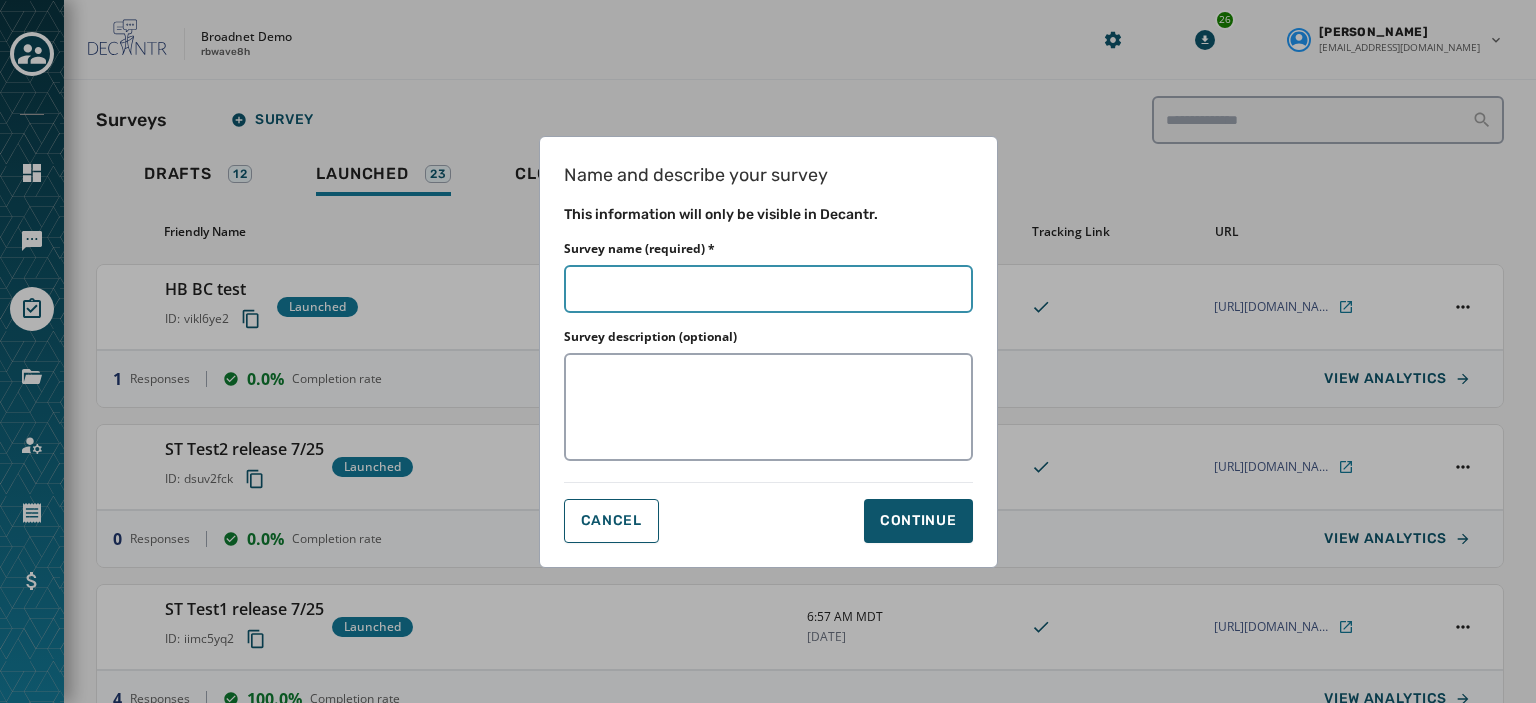 click on "Survey name (required) *" at bounding box center [768, 289] 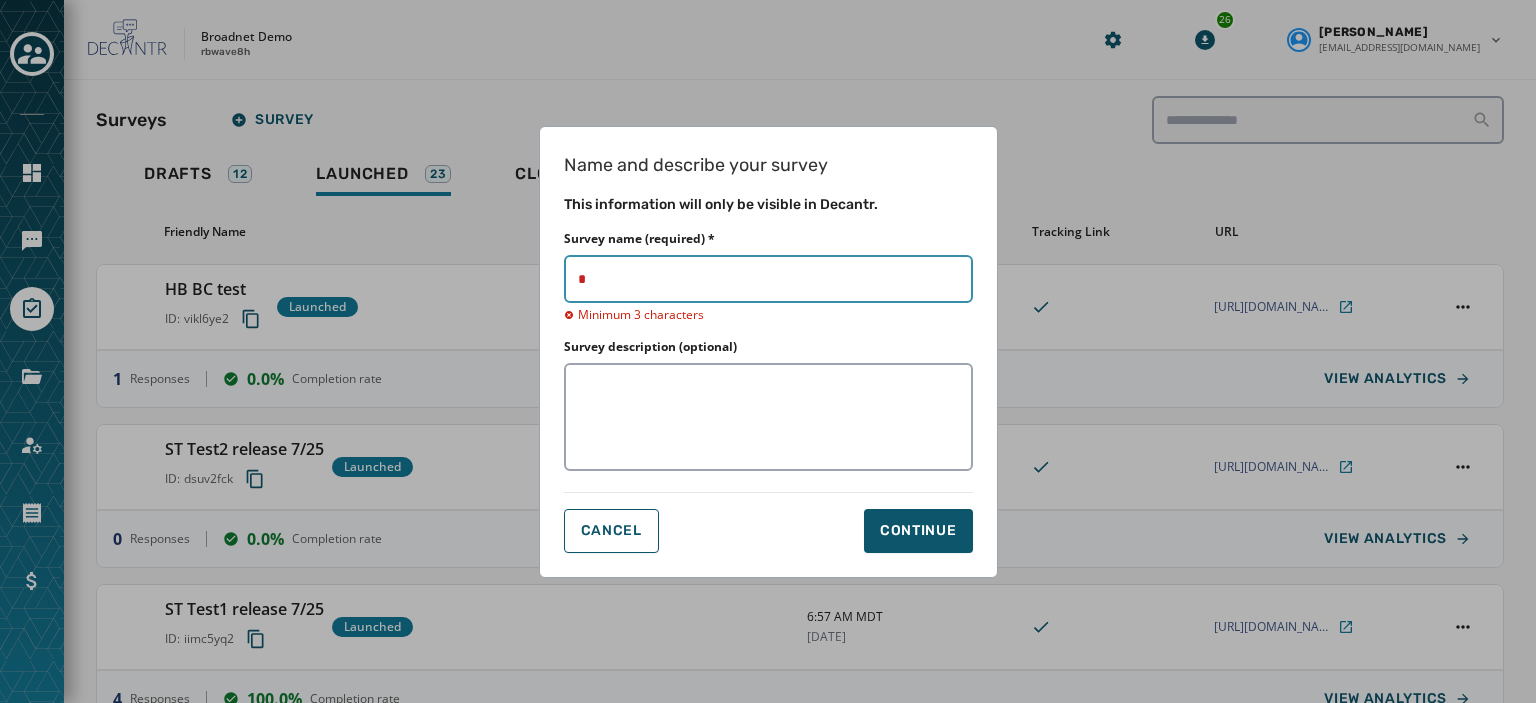 type on "**" 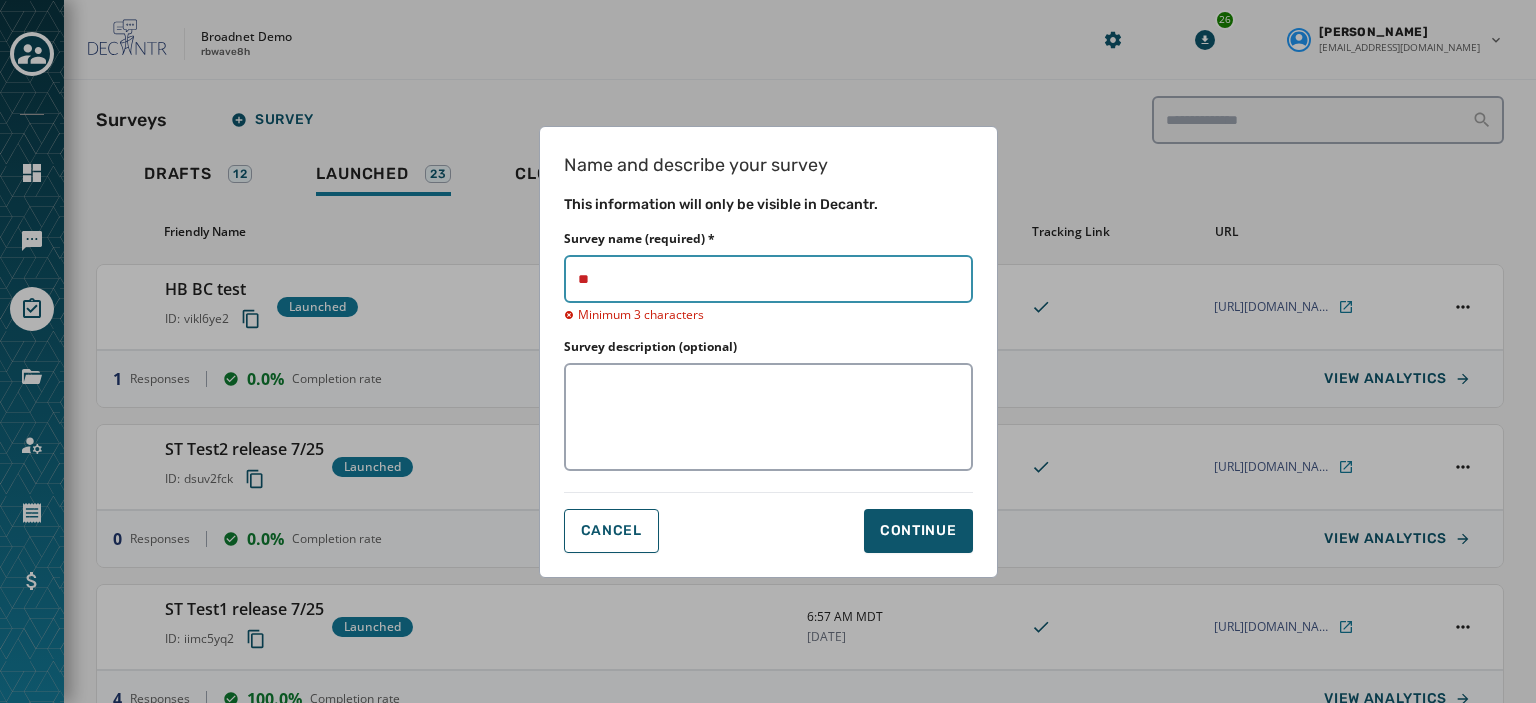 type on "**" 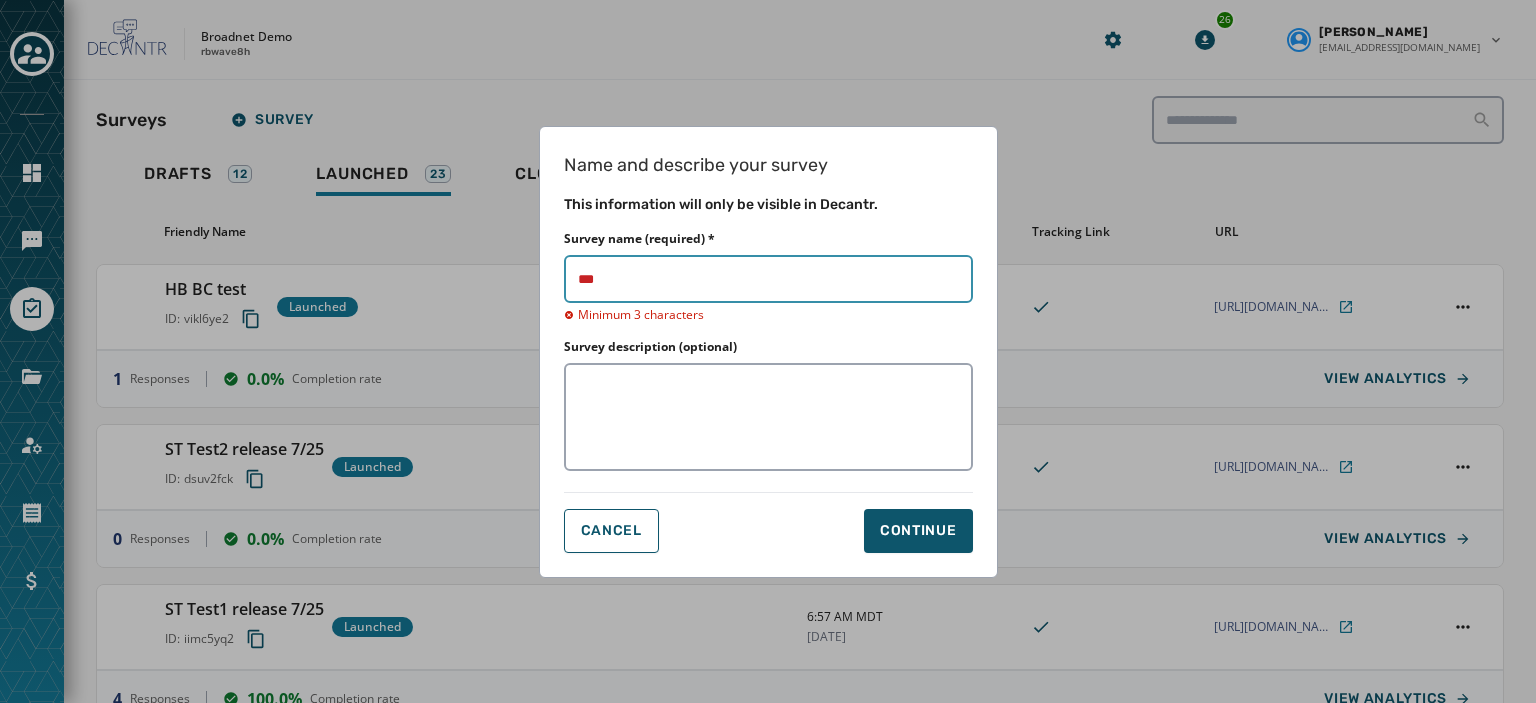 type on "****" 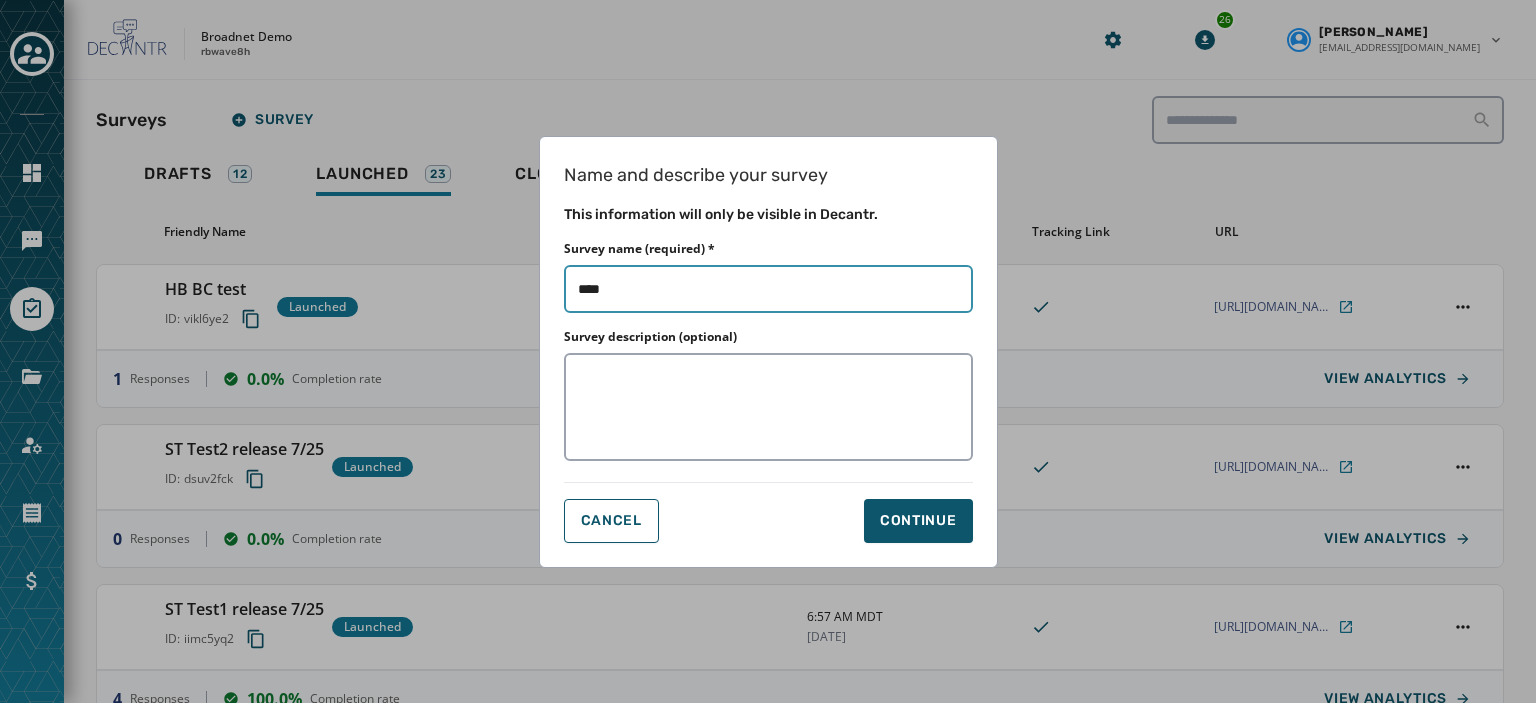 type on "*****" 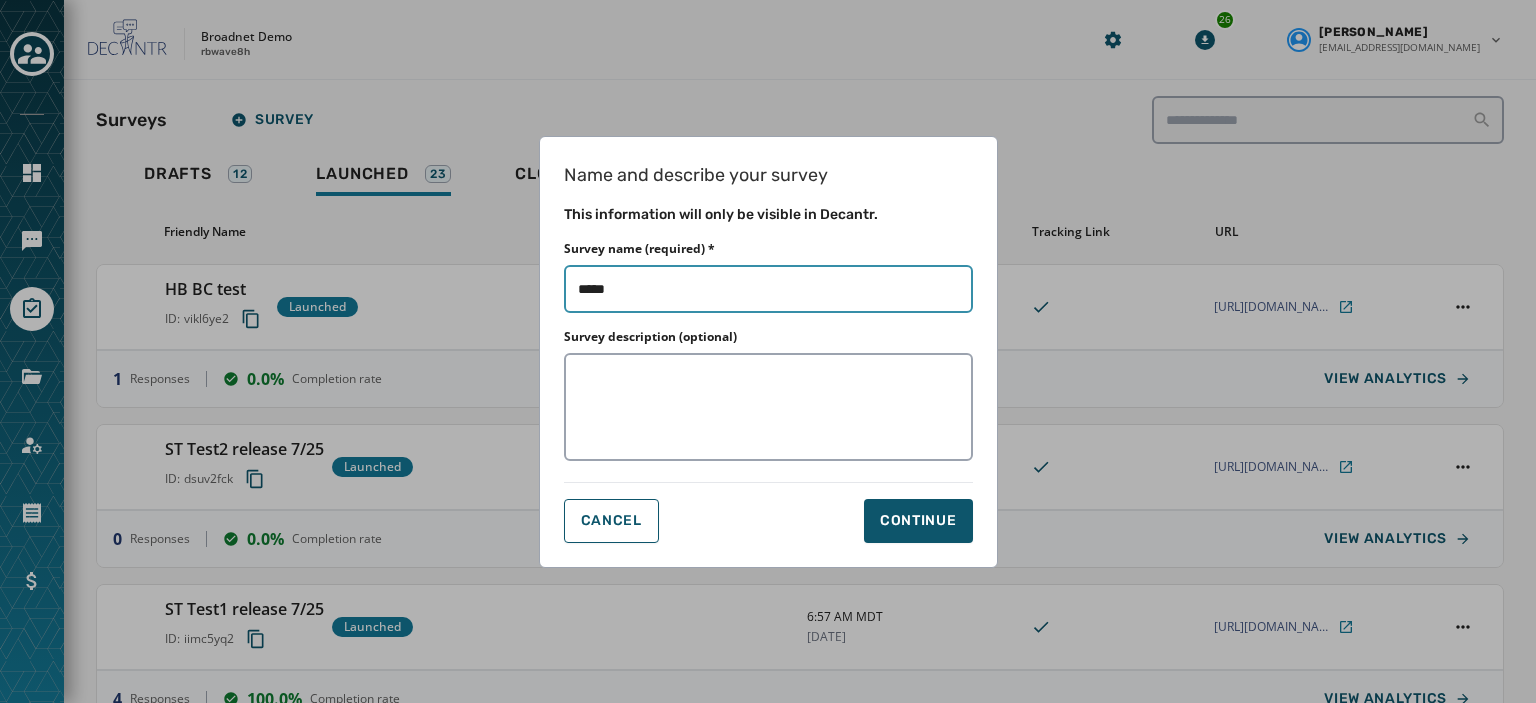 type on "******" 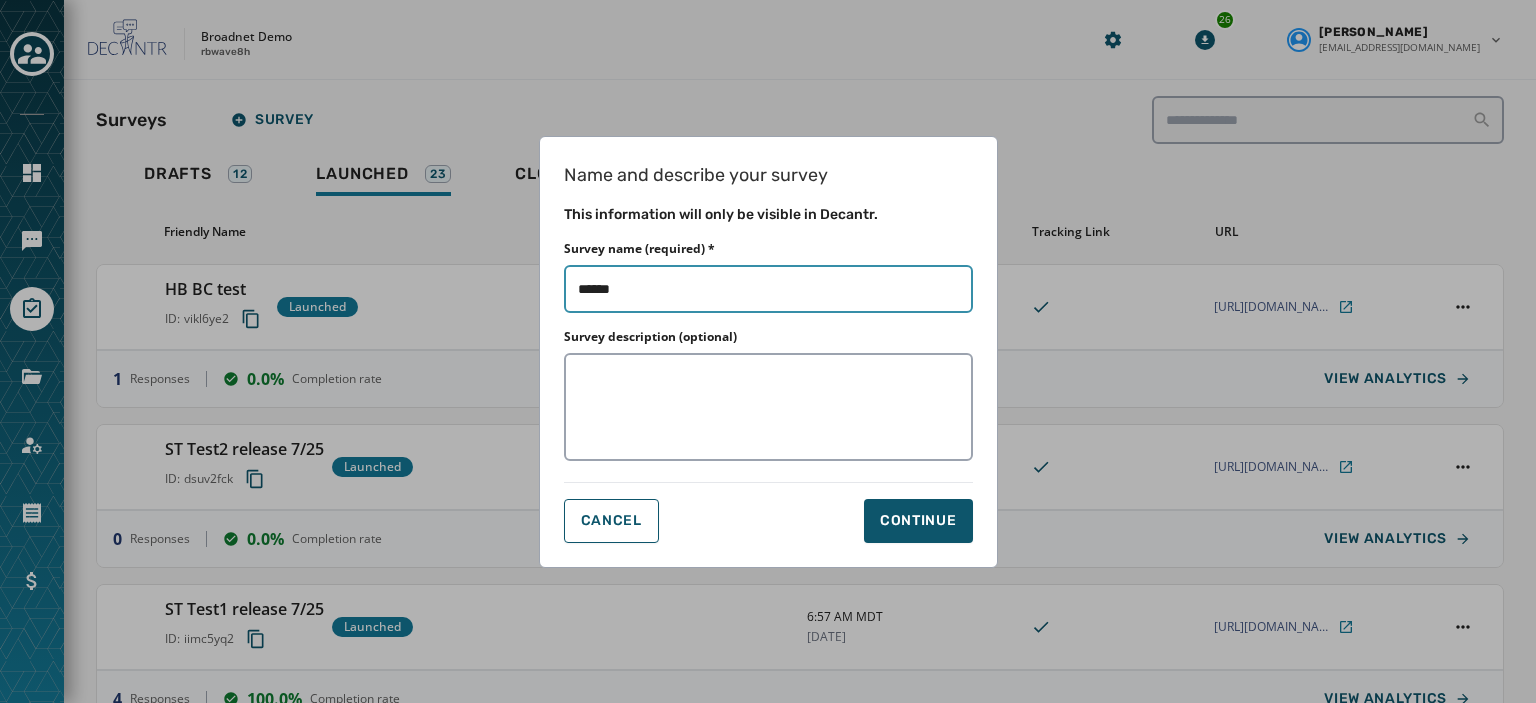 type on "*******" 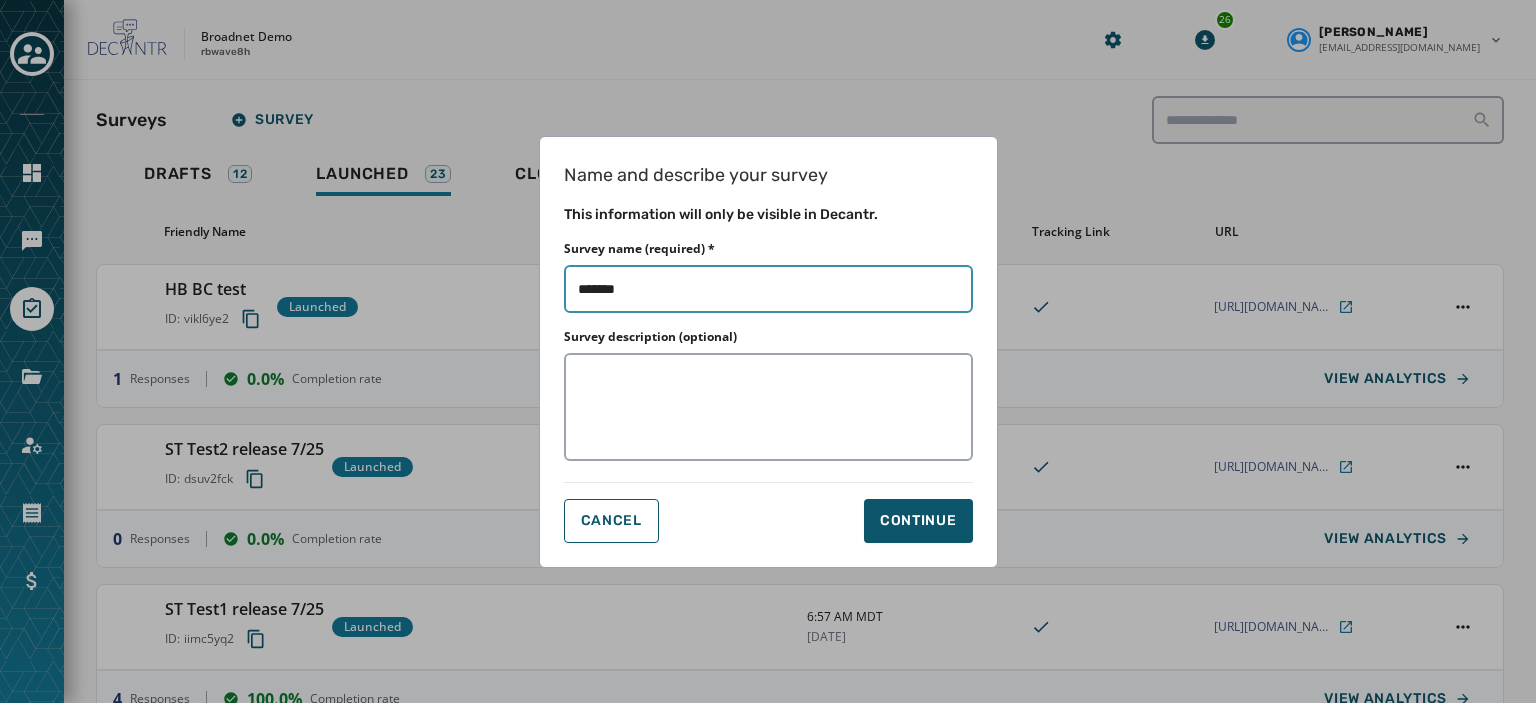 type on "*******" 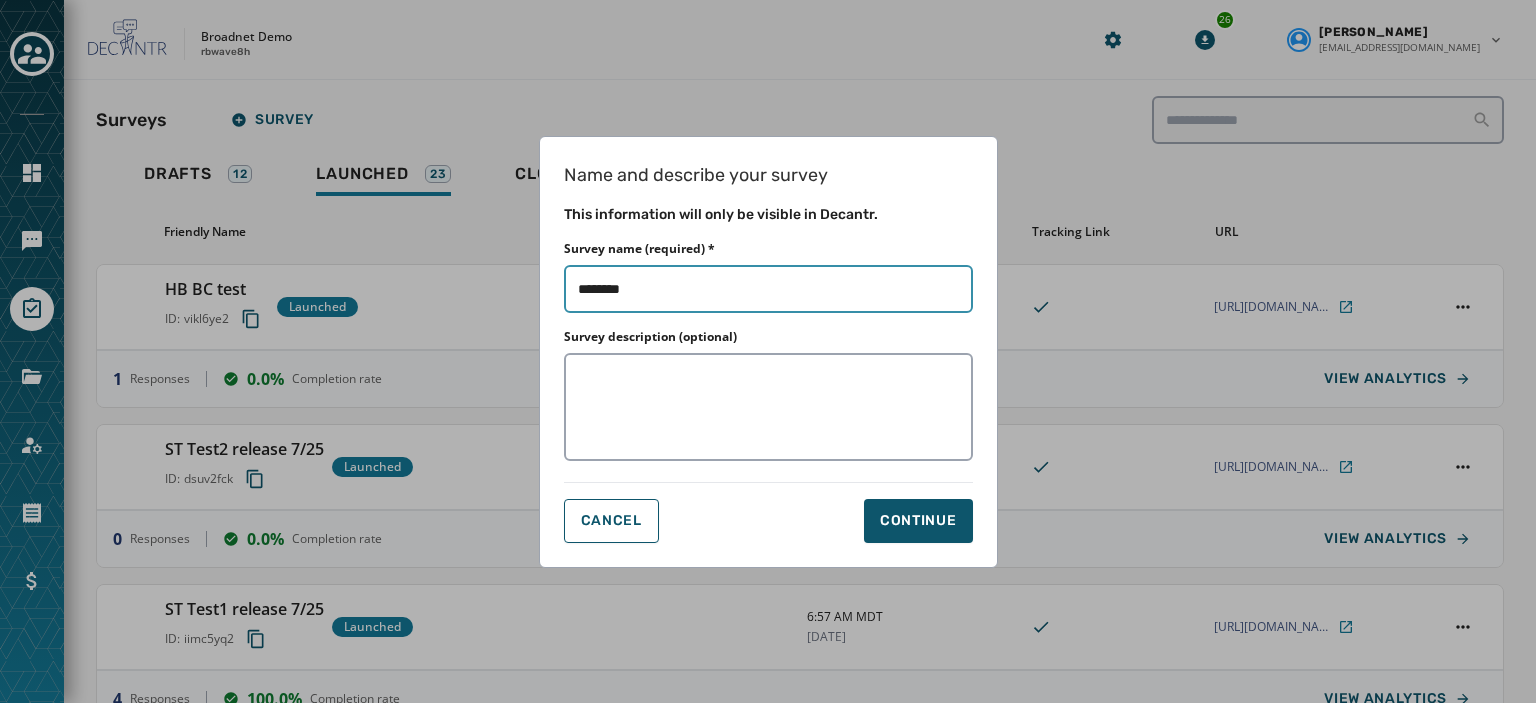 type on "*********" 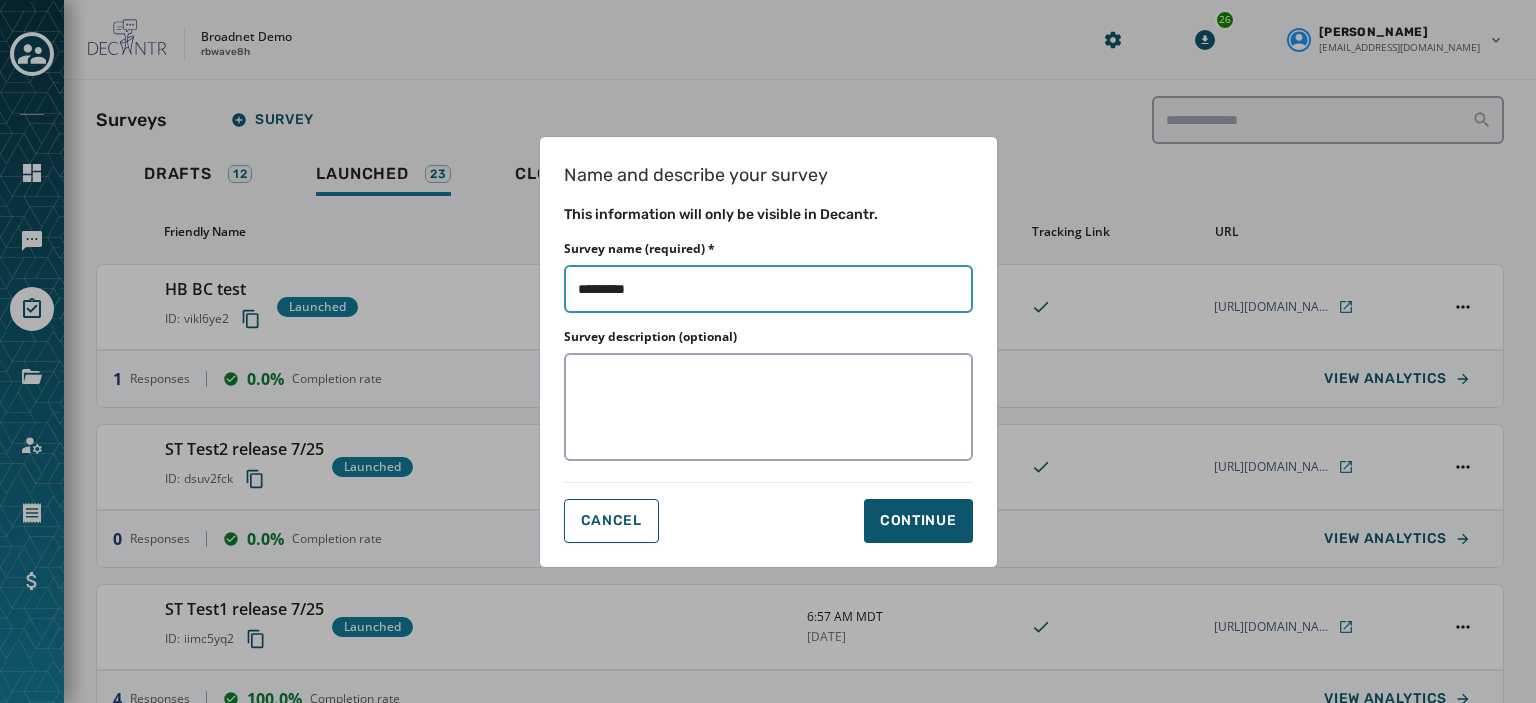 type on "**********" 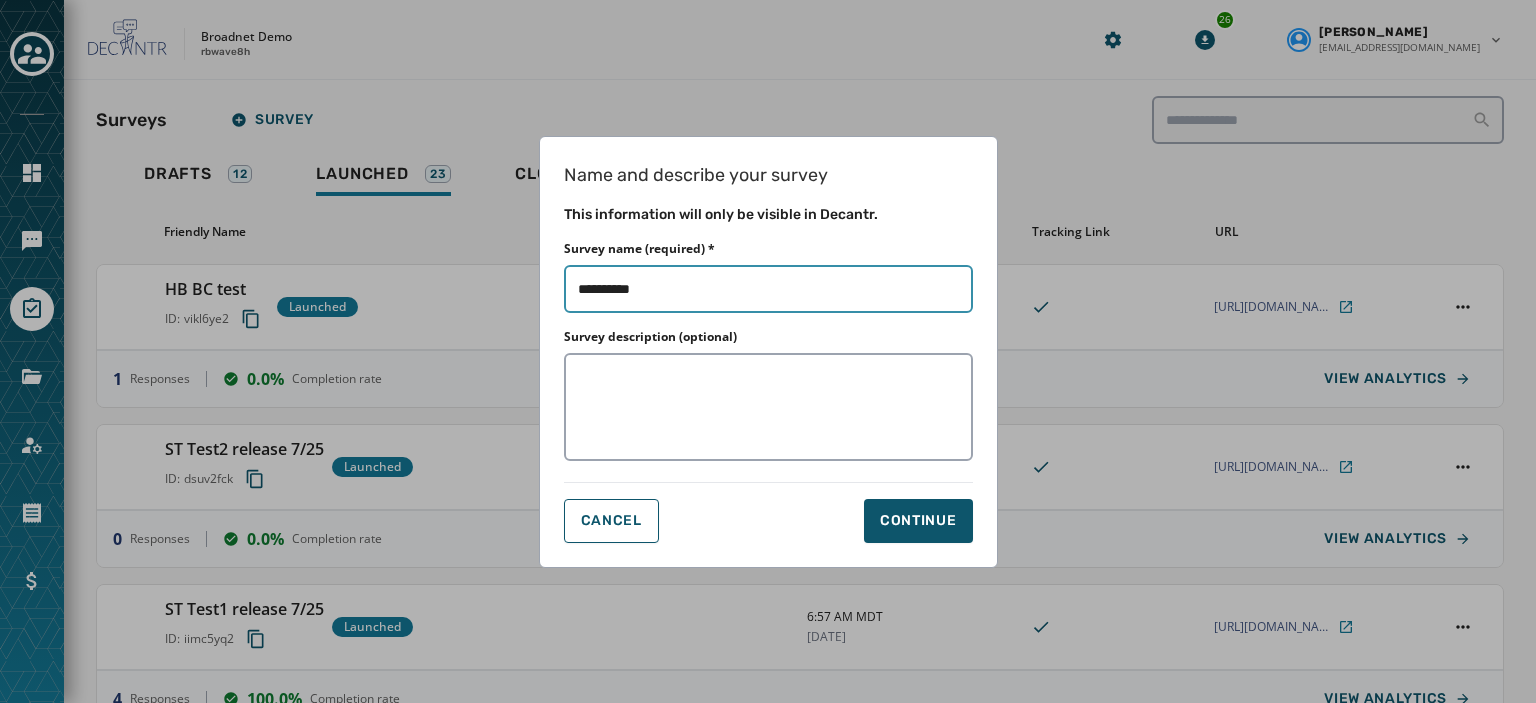 type on "**********" 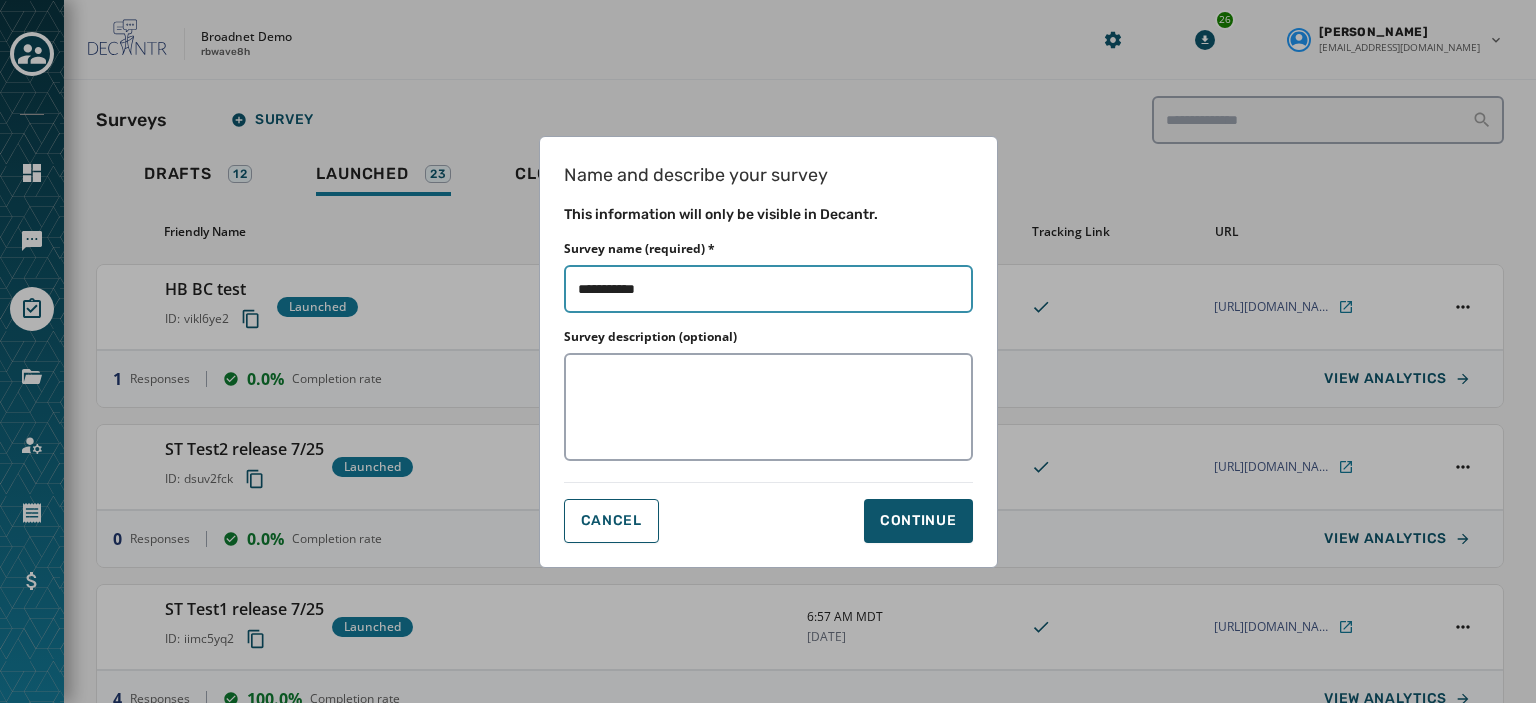type on "**********" 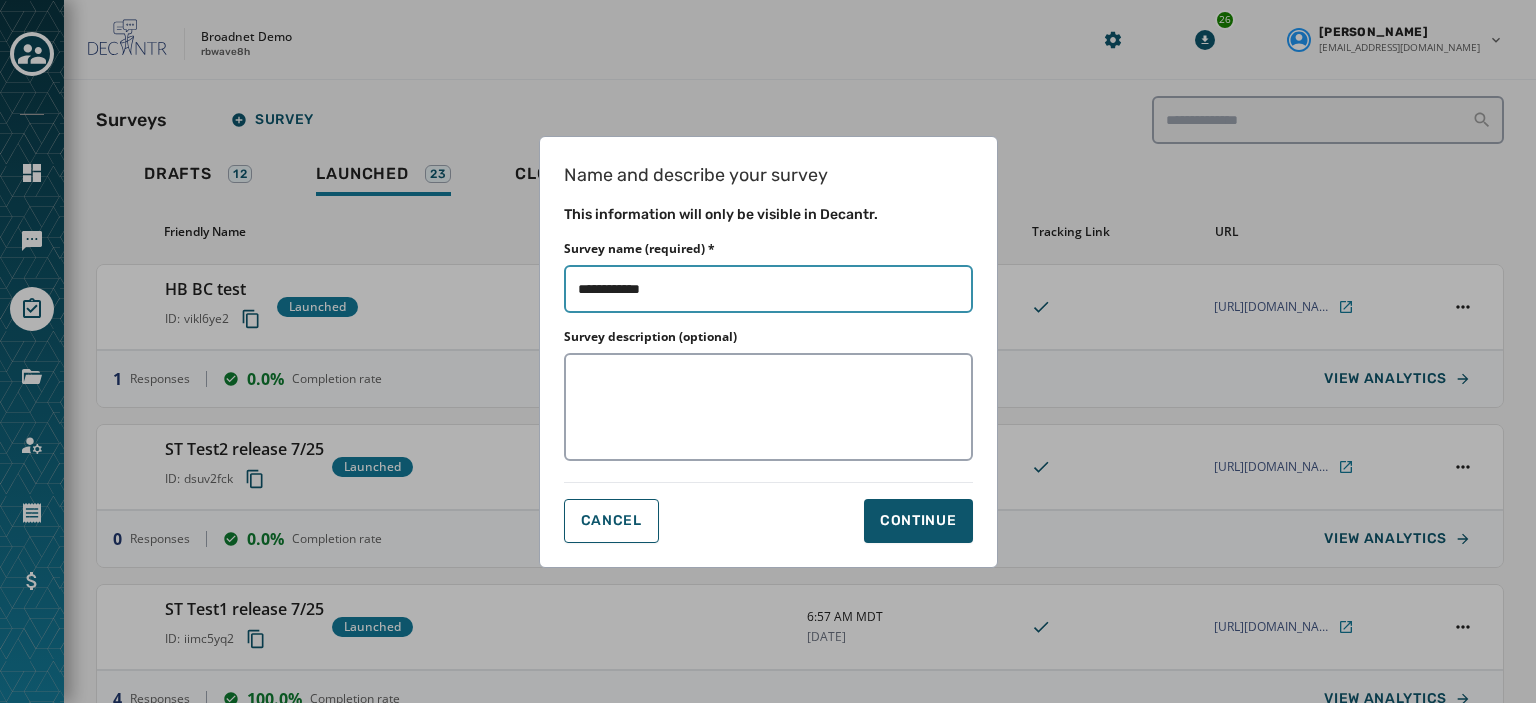 type on "**********" 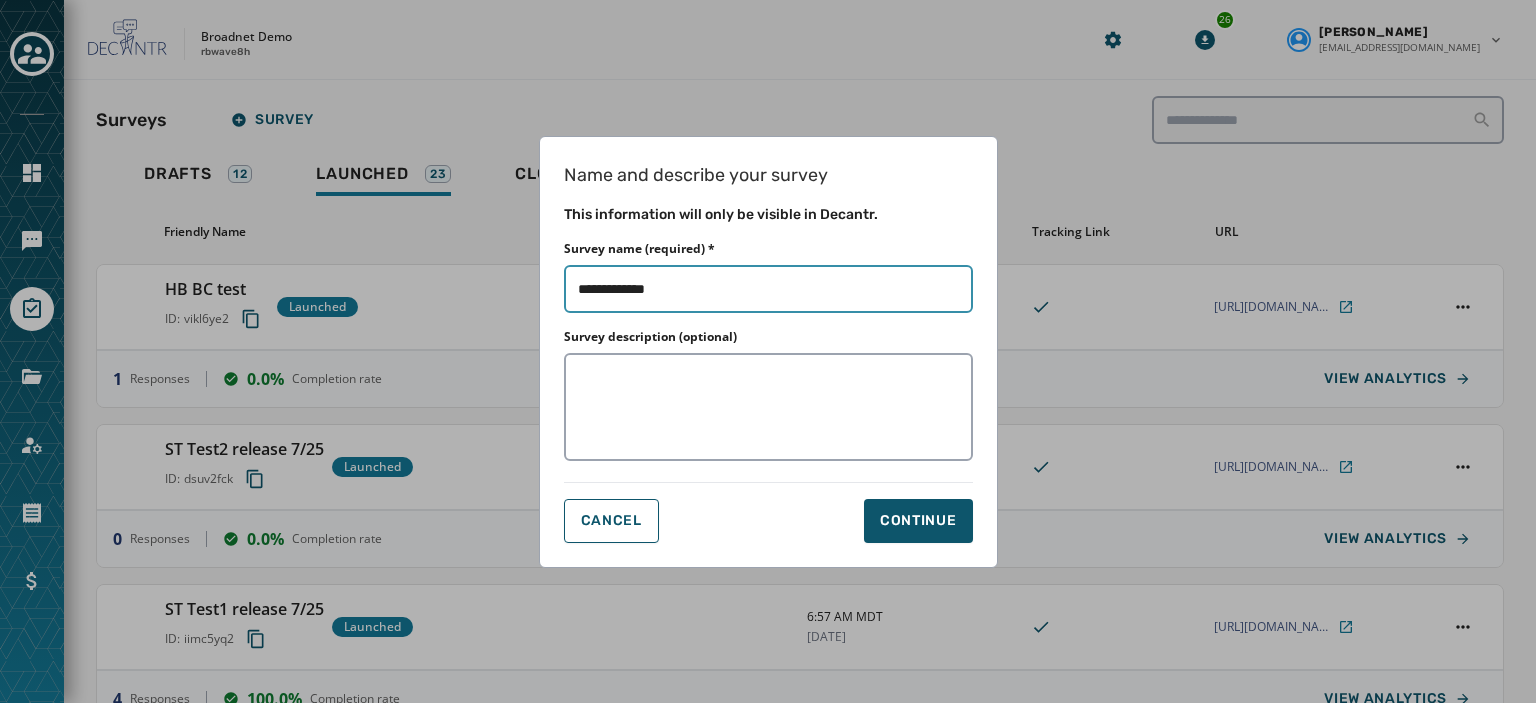 type on "**********" 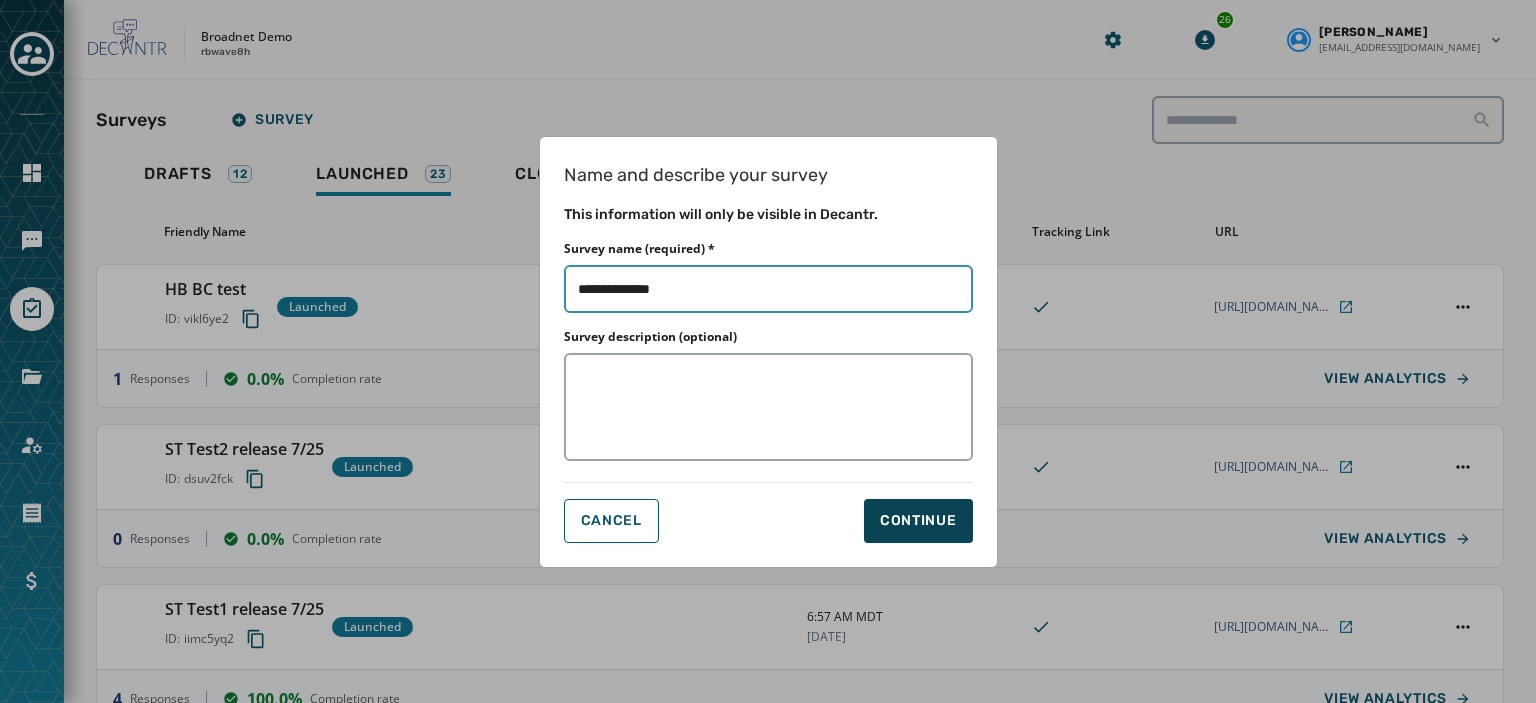 type on "**********" 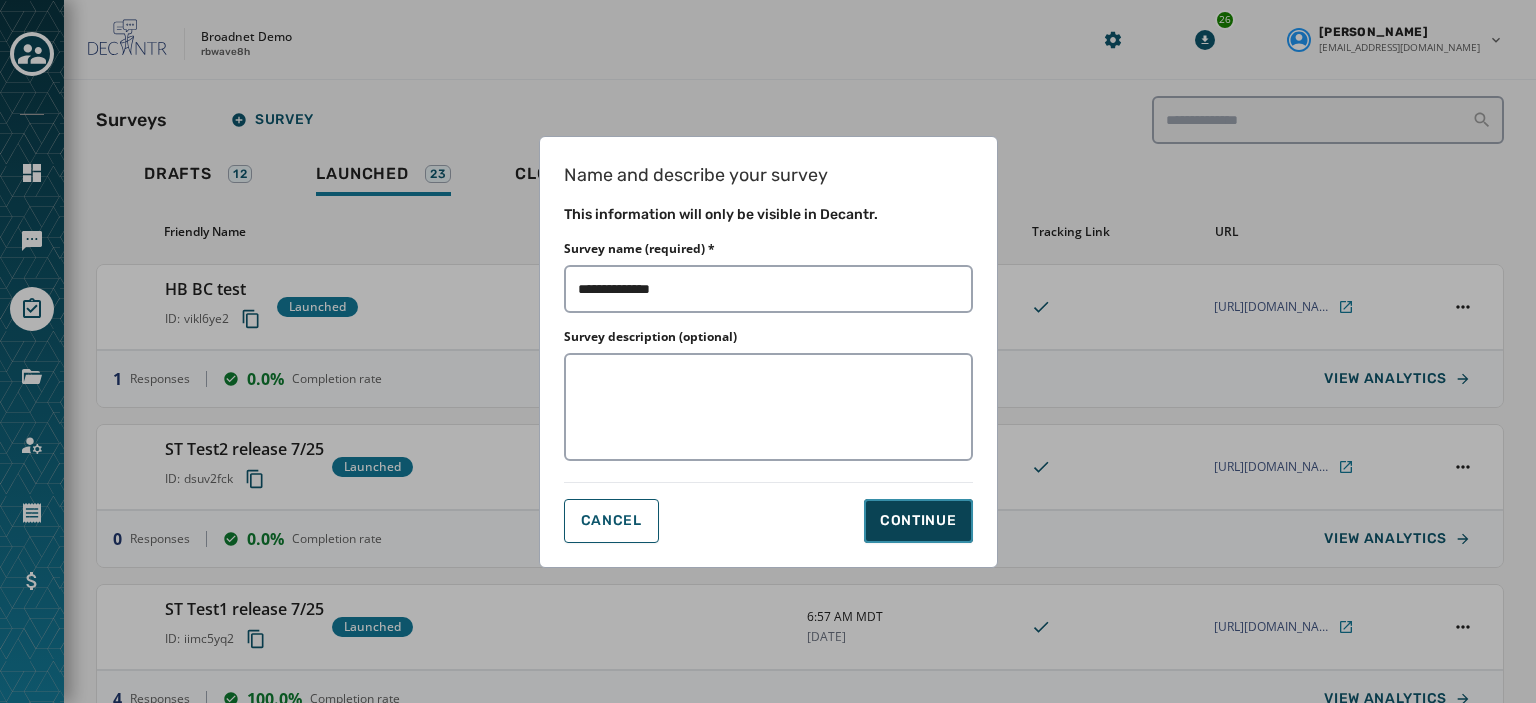 click on "Continue" at bounding box center [918, 521] 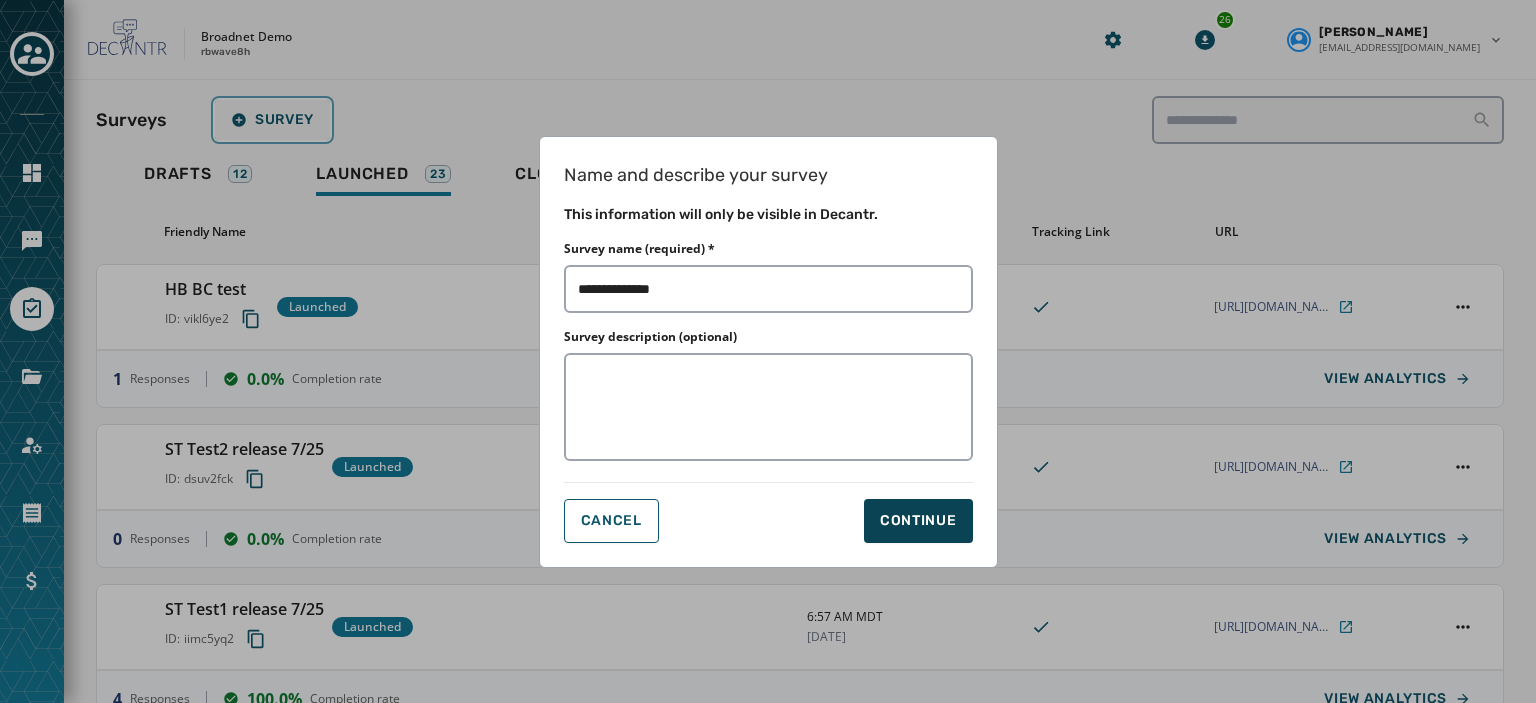 type on "**********" 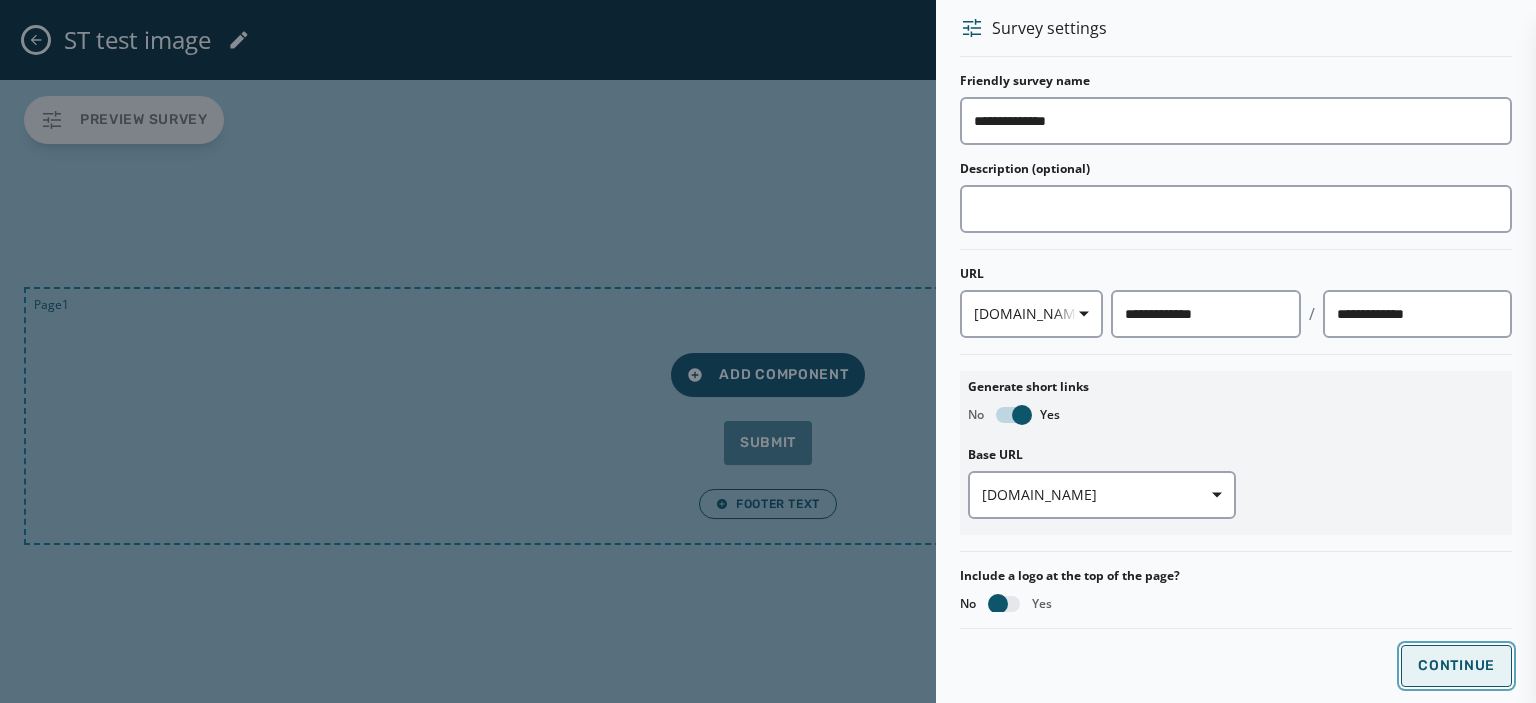 click on "Continue" at bounding box center (1456, 666) 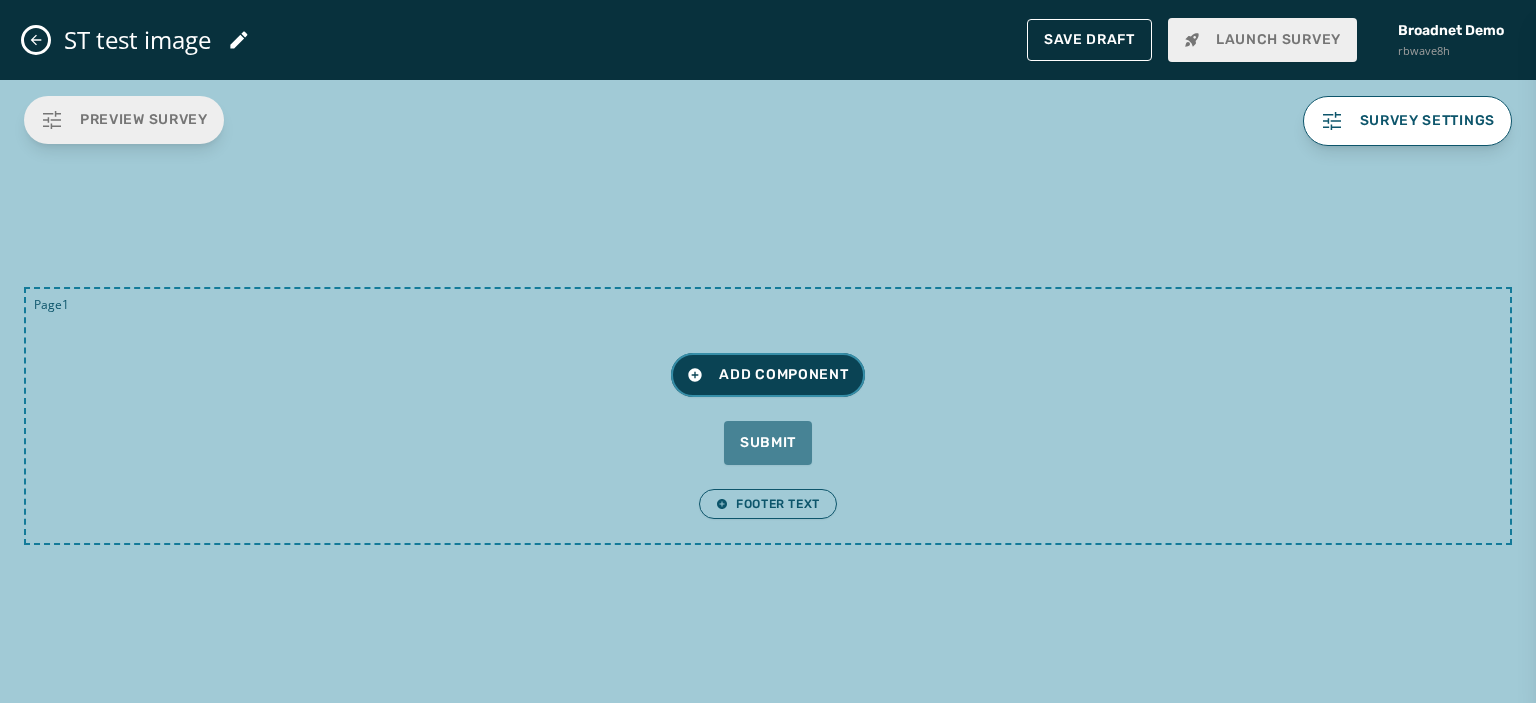 click on "Add Component" at bounding box center (767, 375) 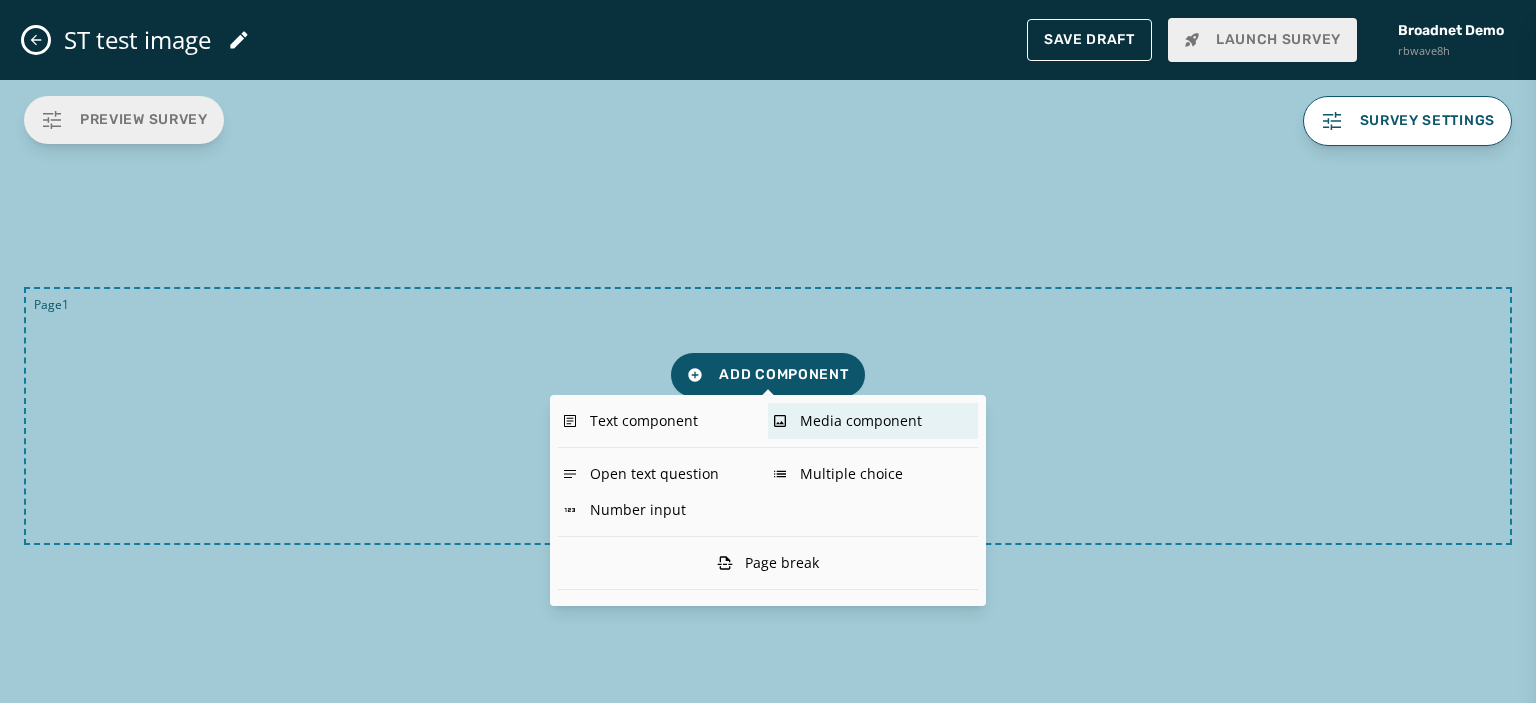 click on "Media component" at bounding box center [873, 421] 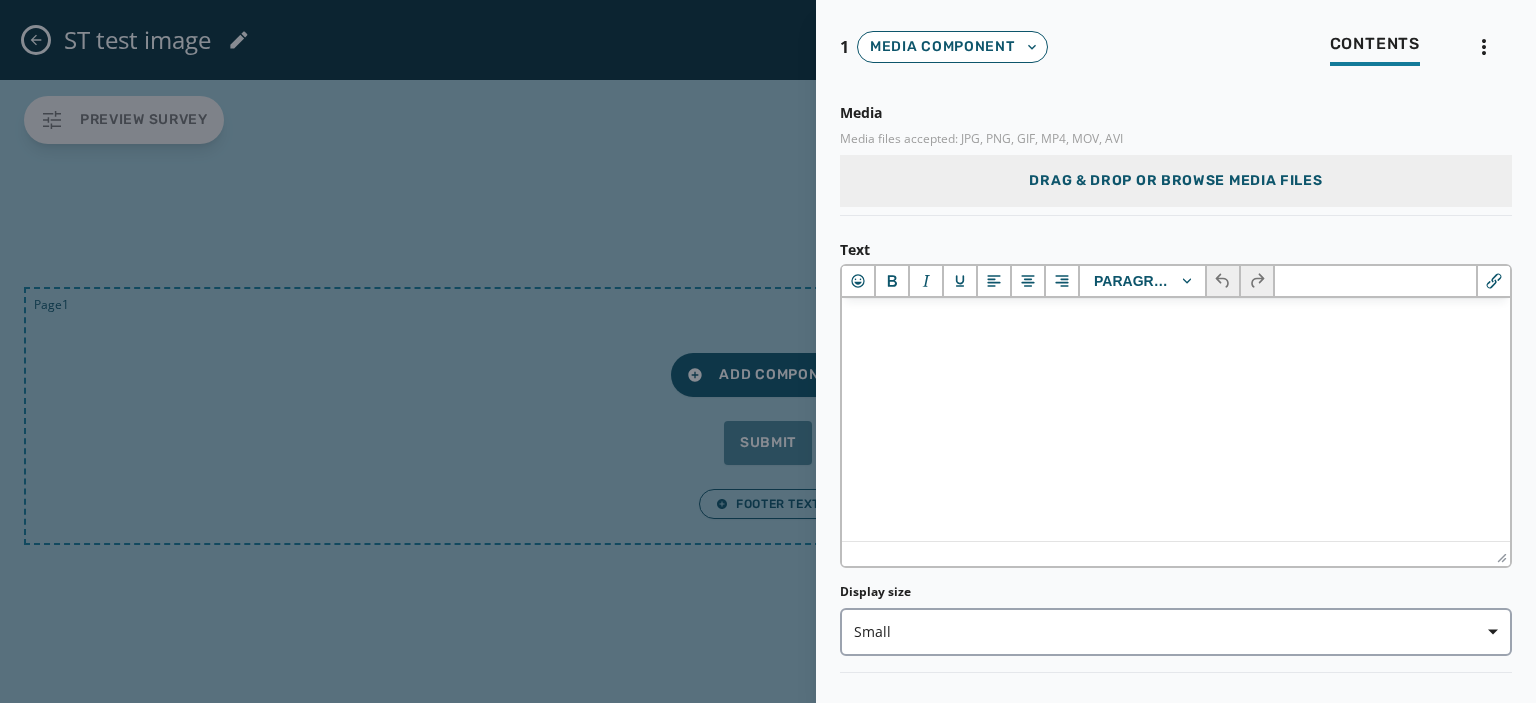 scroll, scrollTop: 0, scrollLeft: 0, axis: both 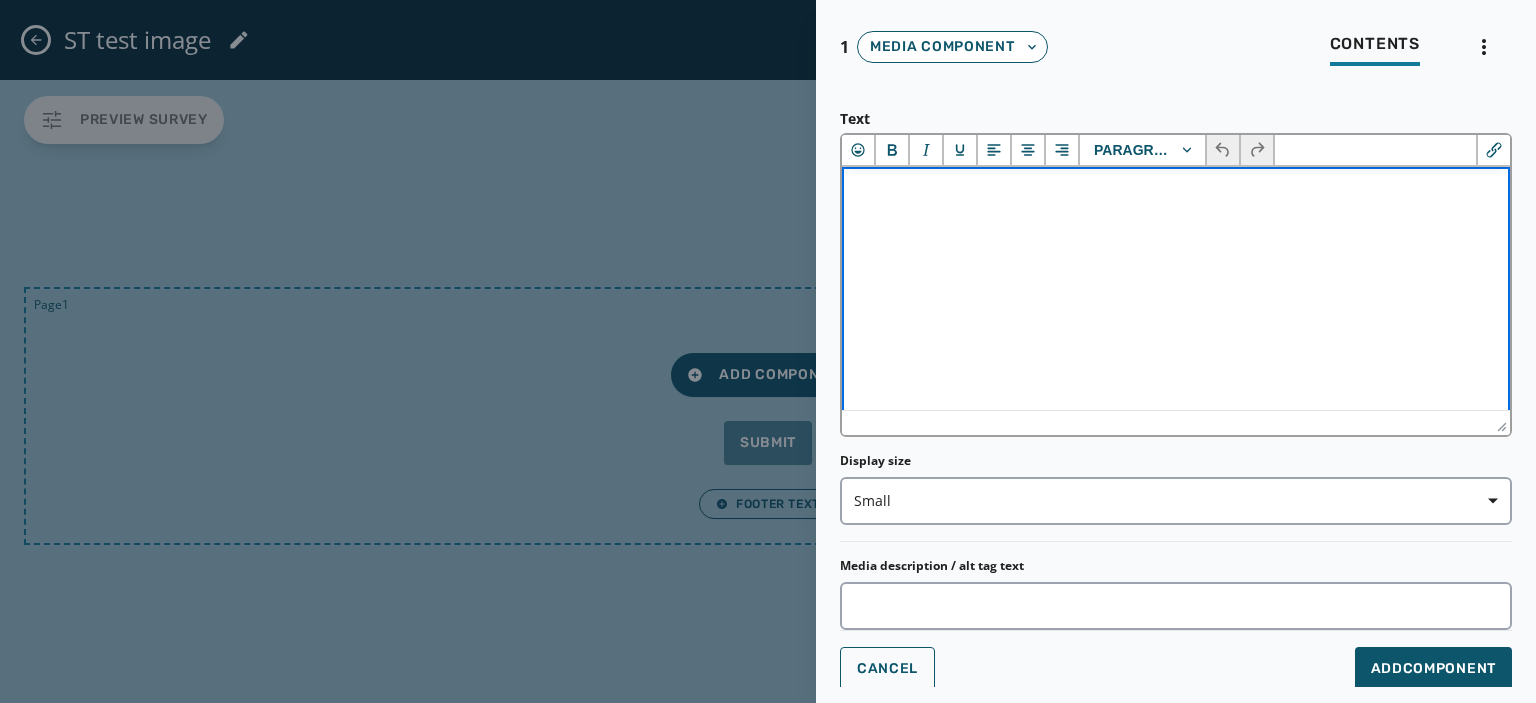 click at bounding box center [1176, 194] 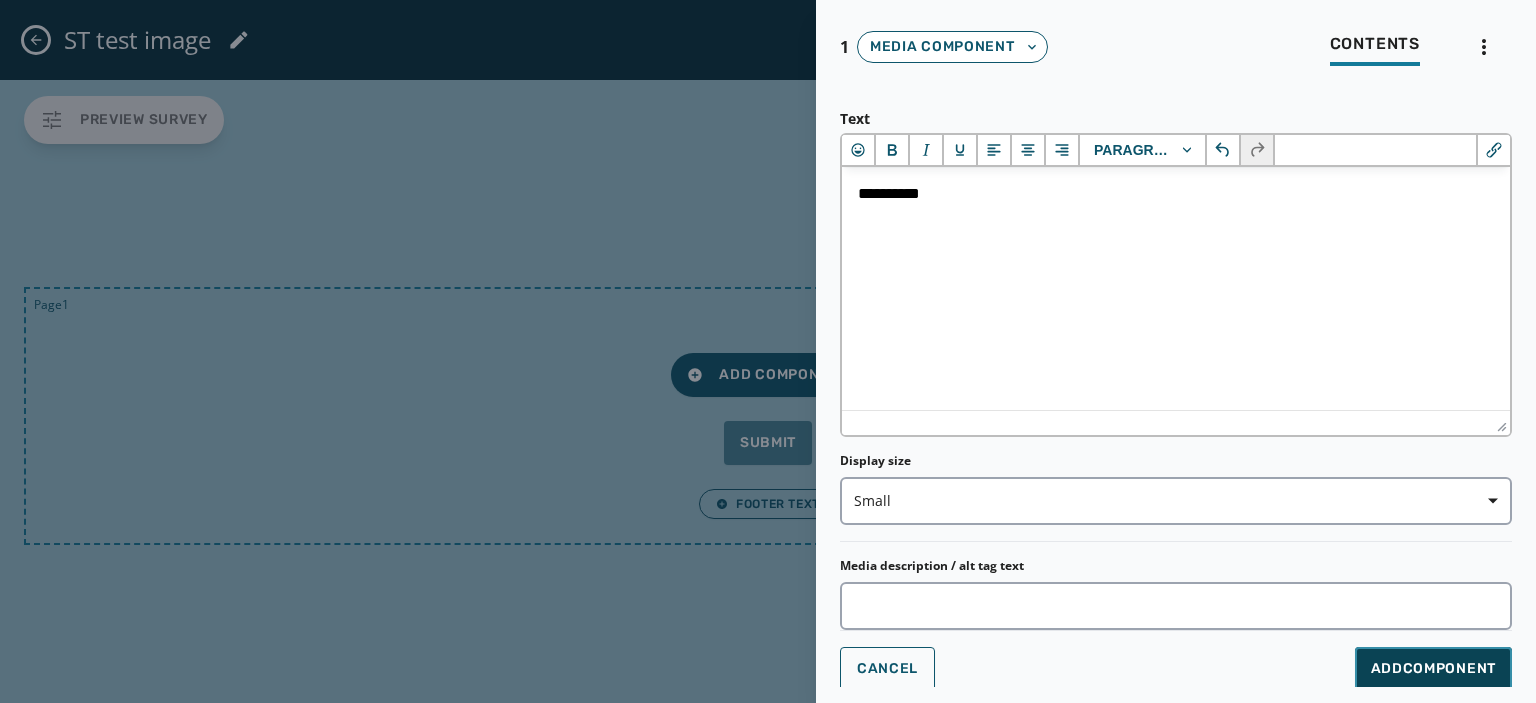 click on "Add  Component" at bounding box center (1433, 669) 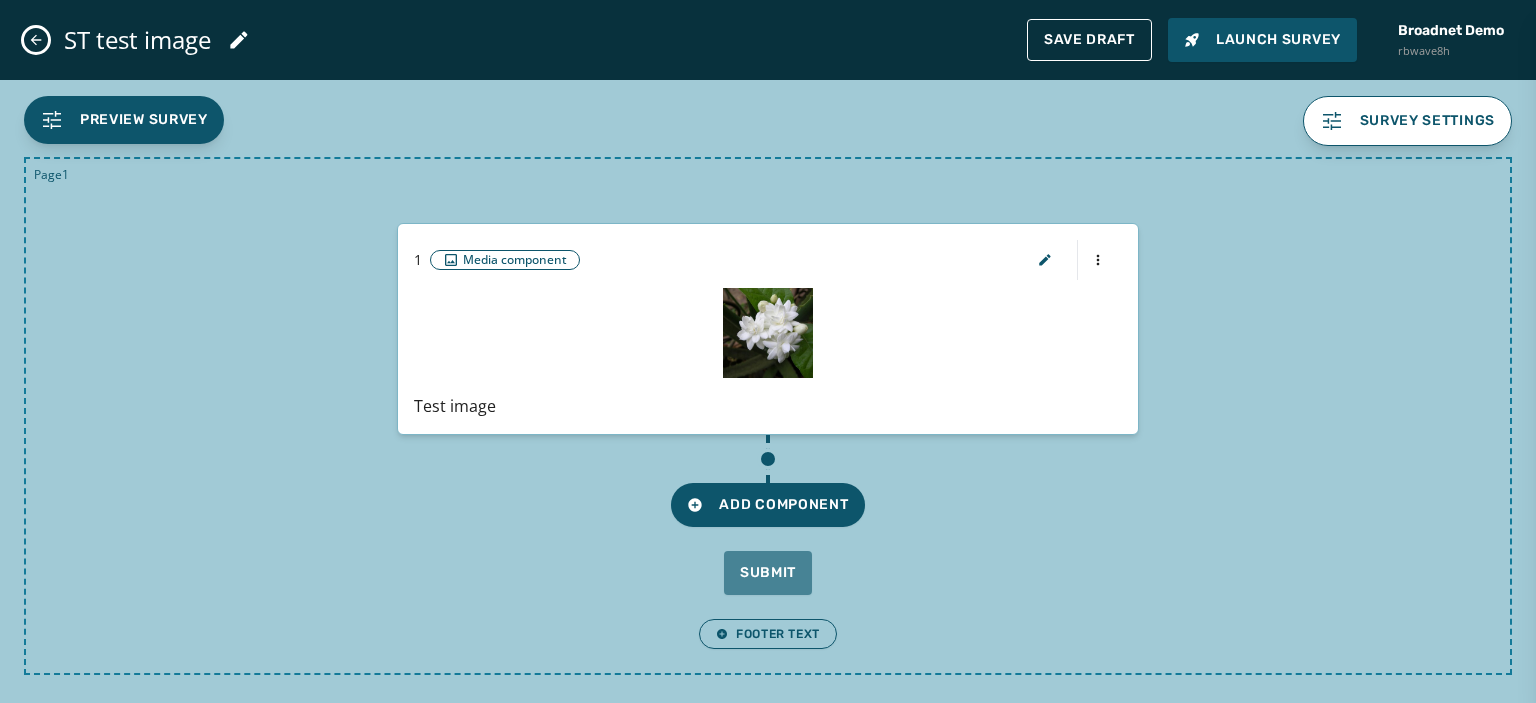 scroll, scrollTop: 0, scrollLeft: 0, axis: both 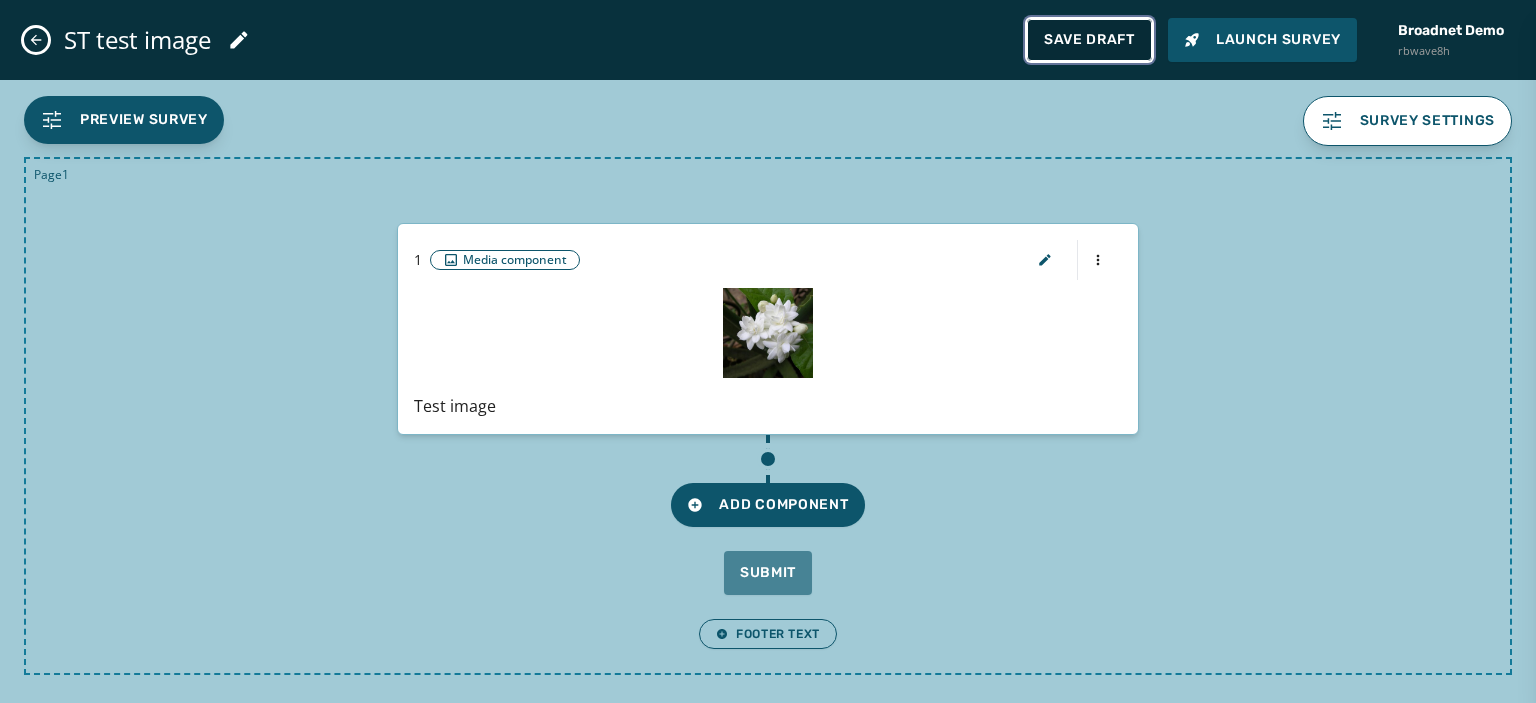 click on "Save Draft" at bounding box center [1089, 40] 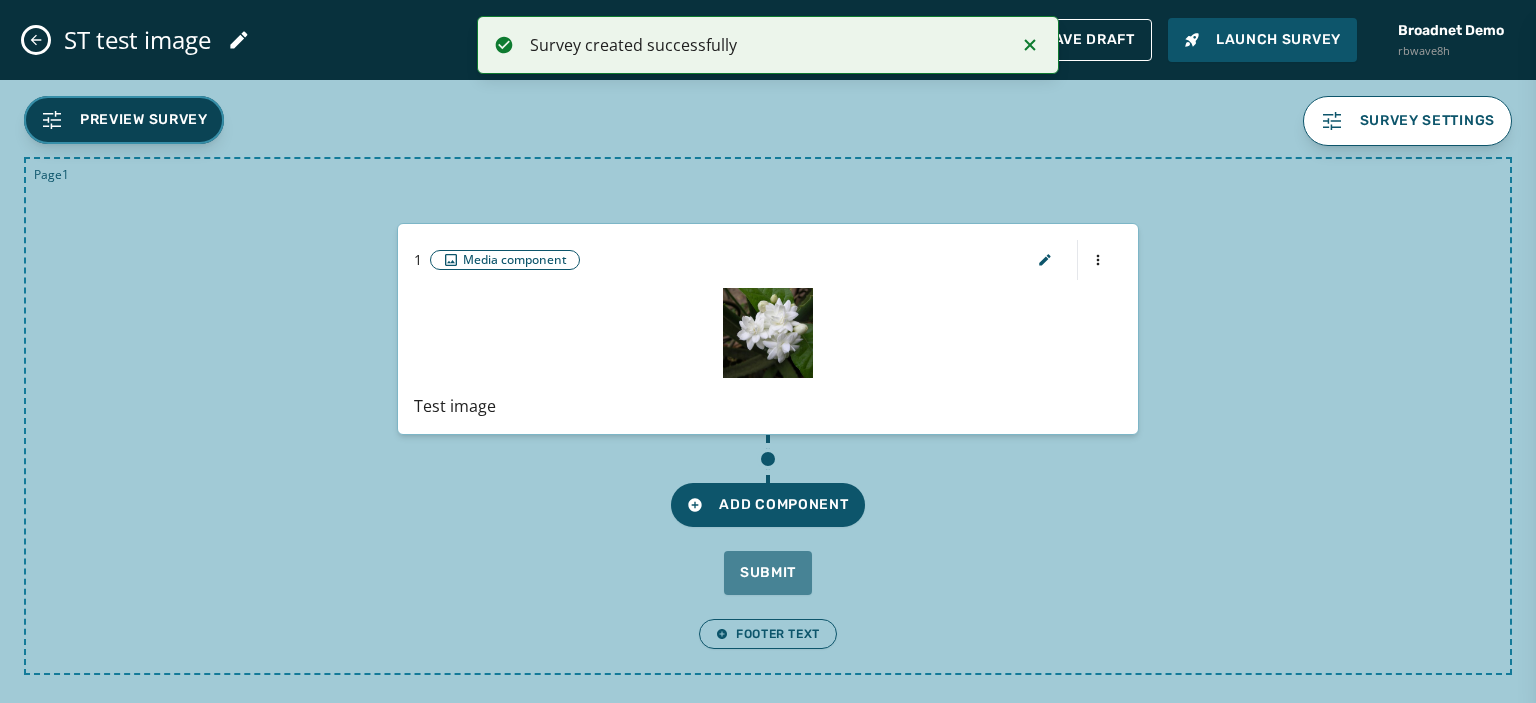 click on "Preview Survey" at bounding box center (144, 120) 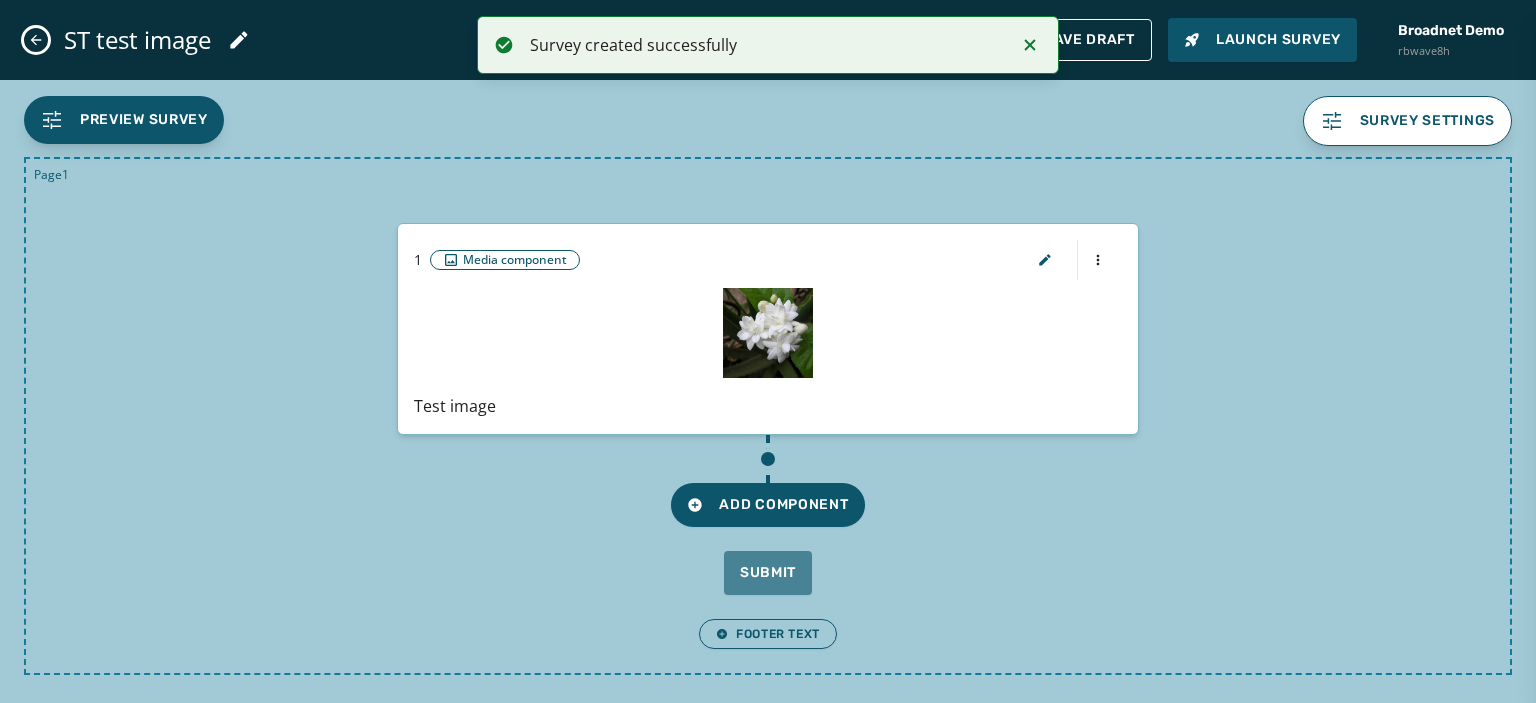 click at bounding box center [36, 40] 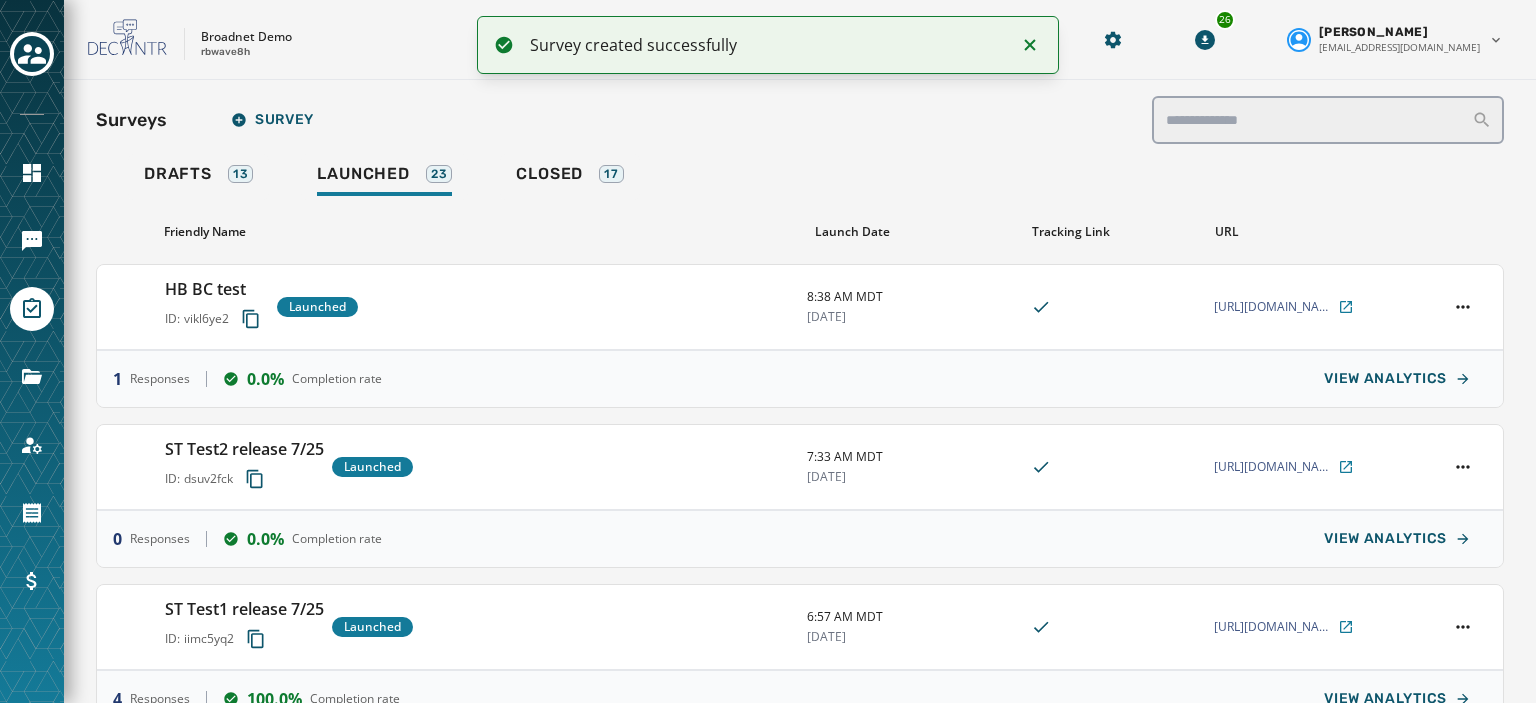 type 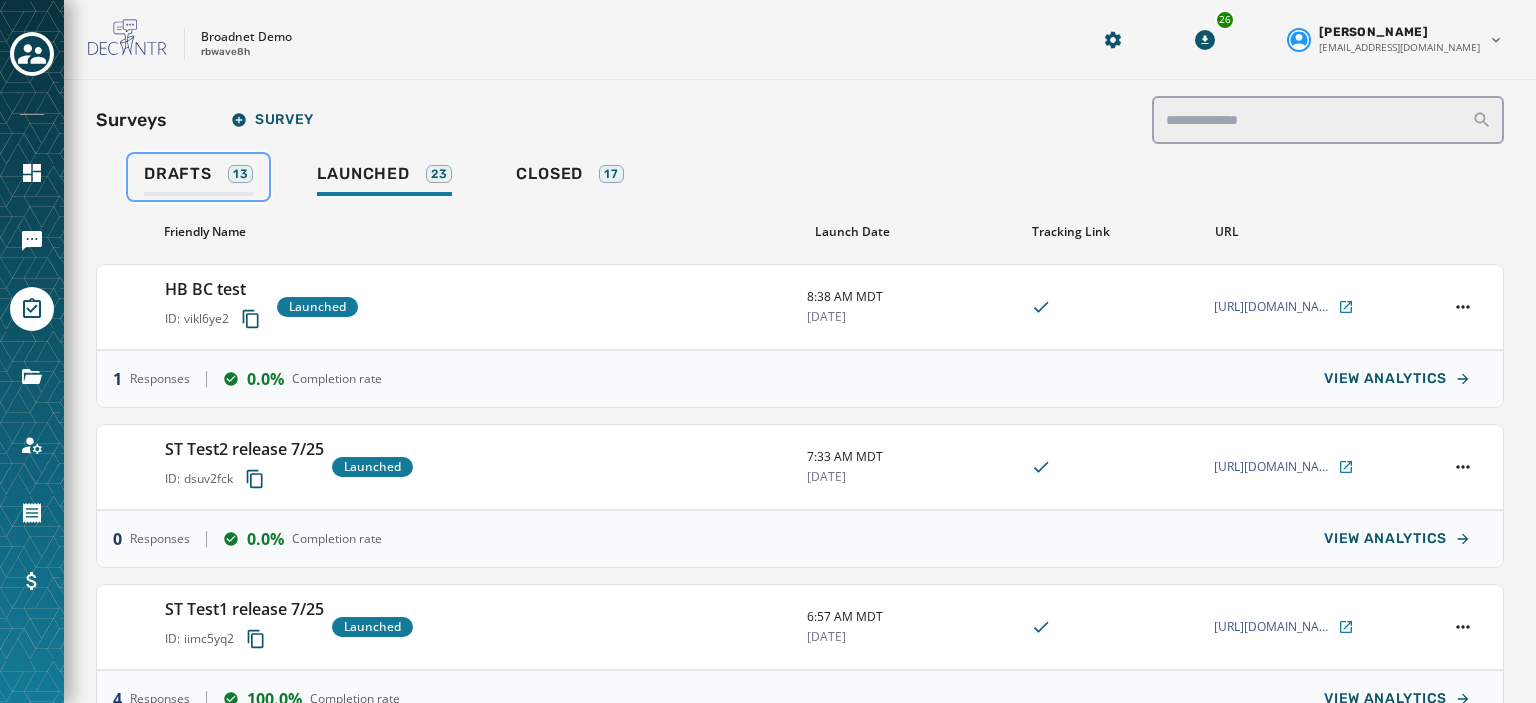click on "Drafts" at bounding box center (178, 174) 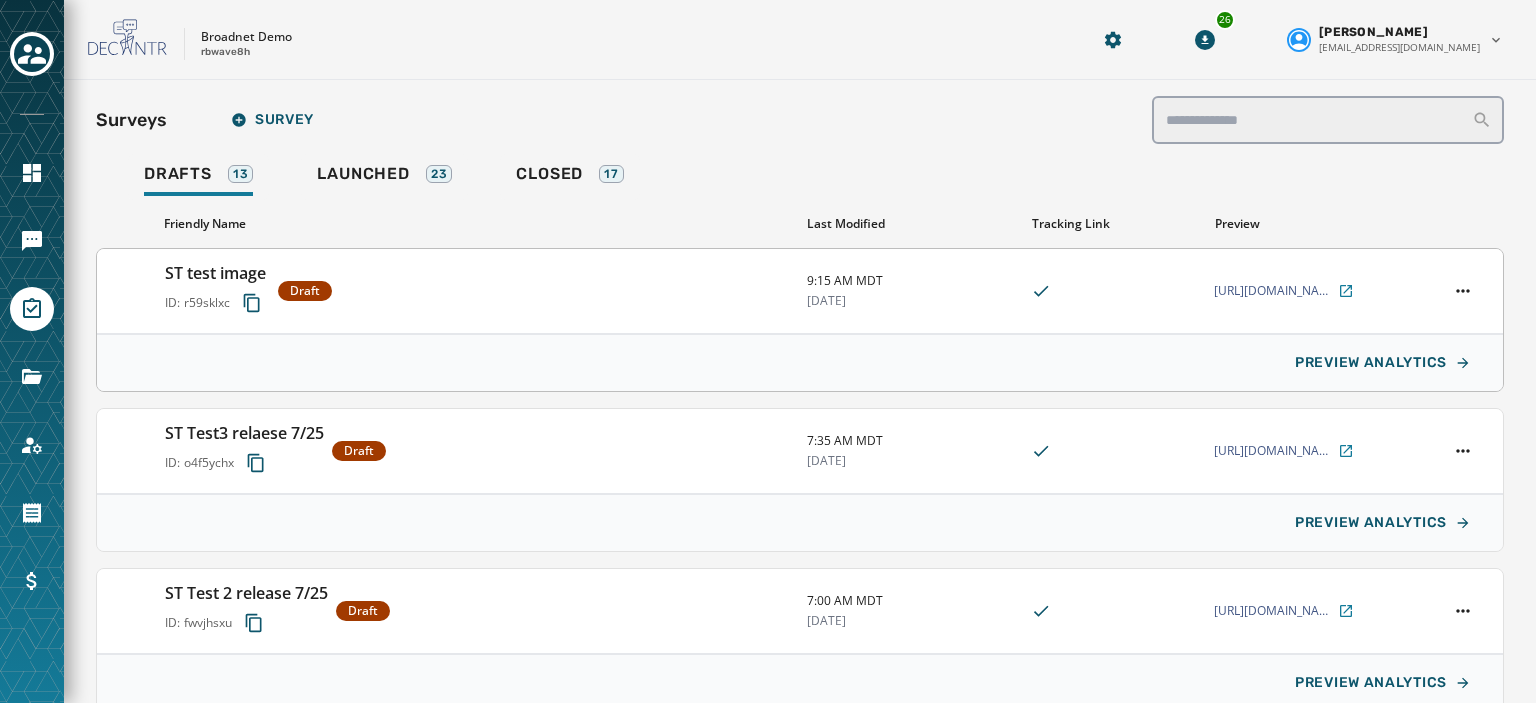 click on "ST test image" at bounding box center (217, 273) 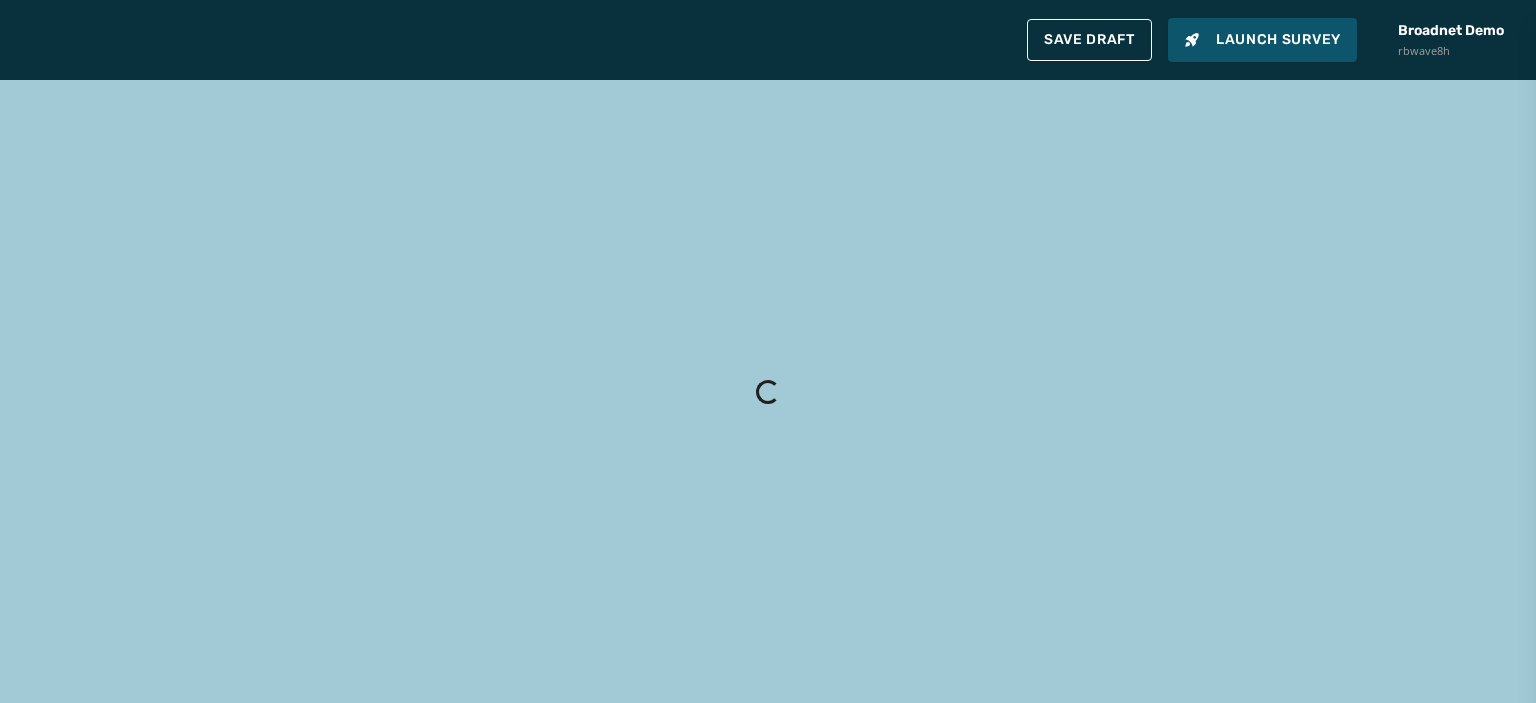 type on "**********" 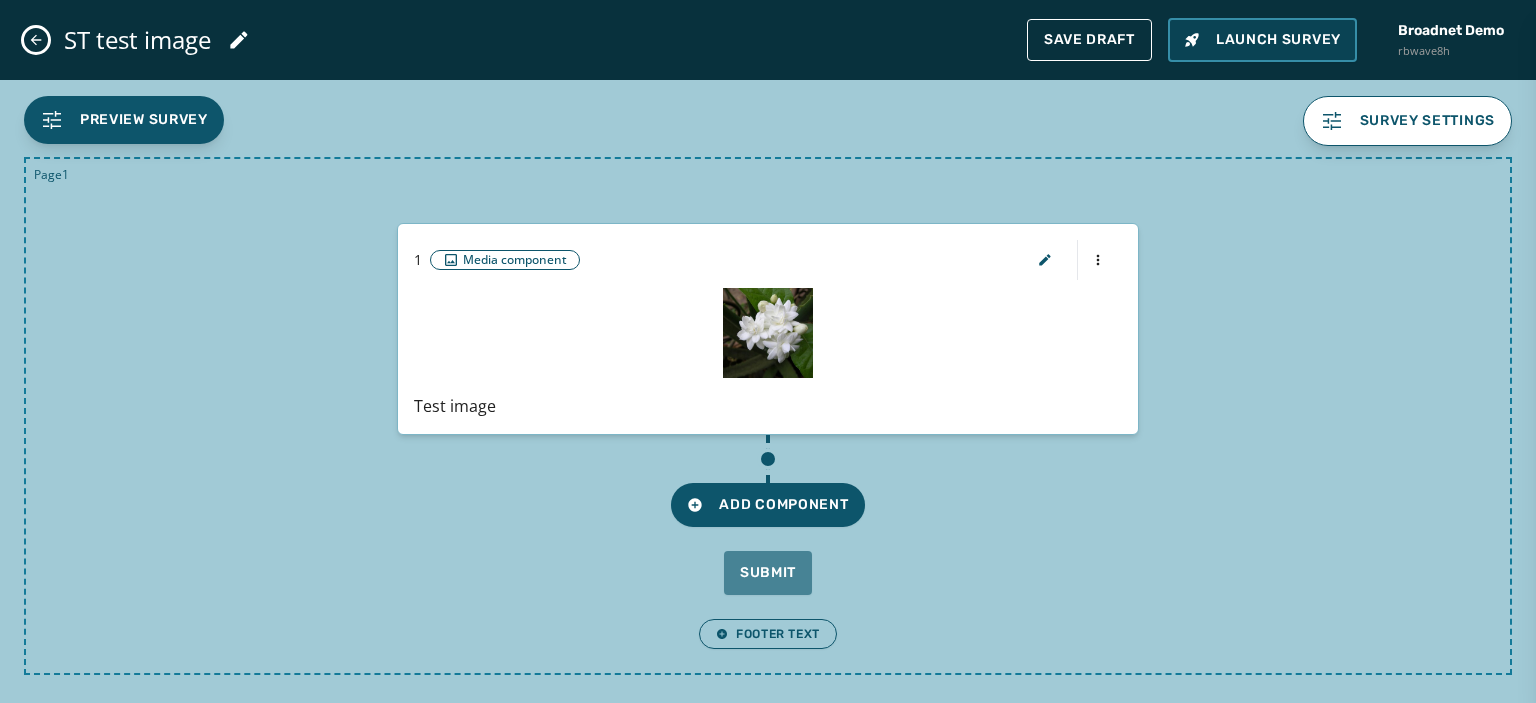 click on "Launch Survey" at bounding box center (1262, 40) 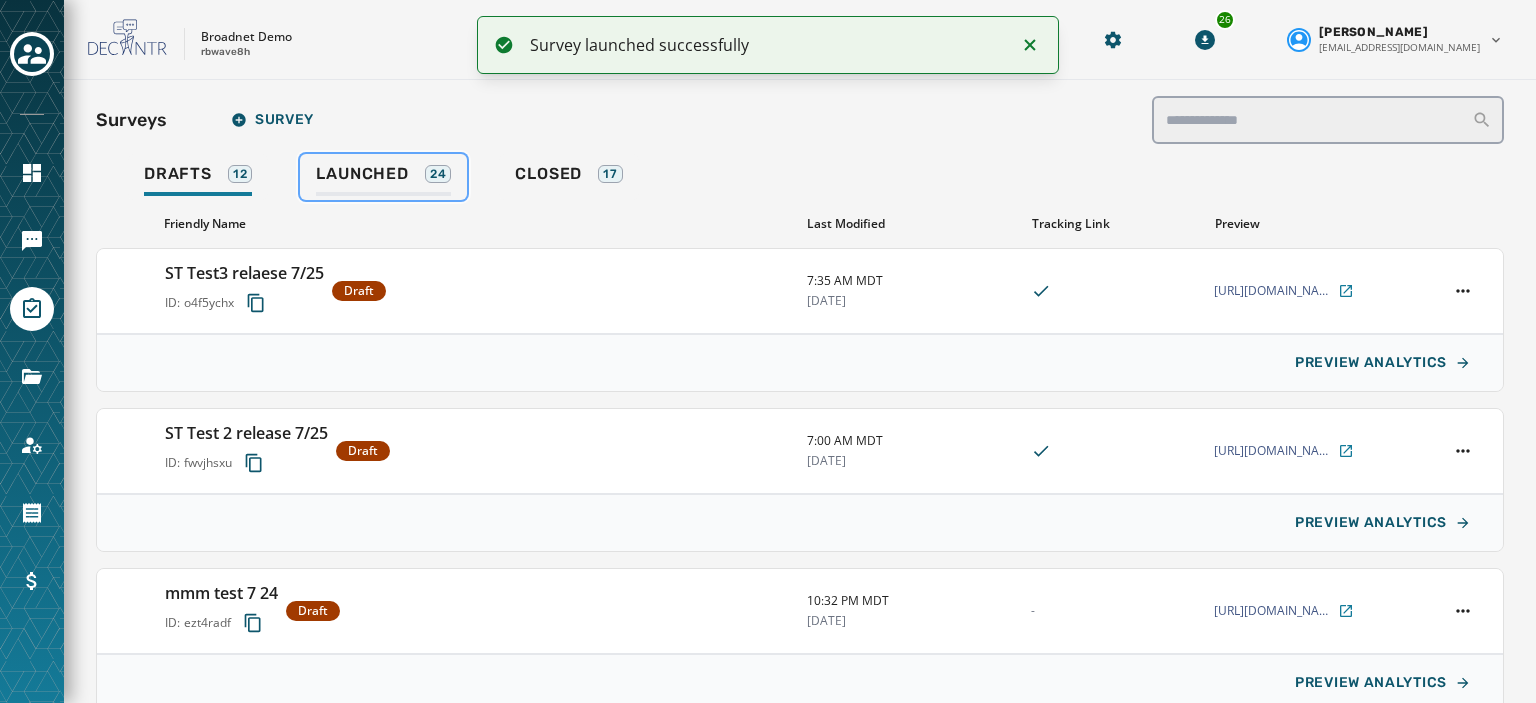 click on "Launched" at bounding box center [362, 174] 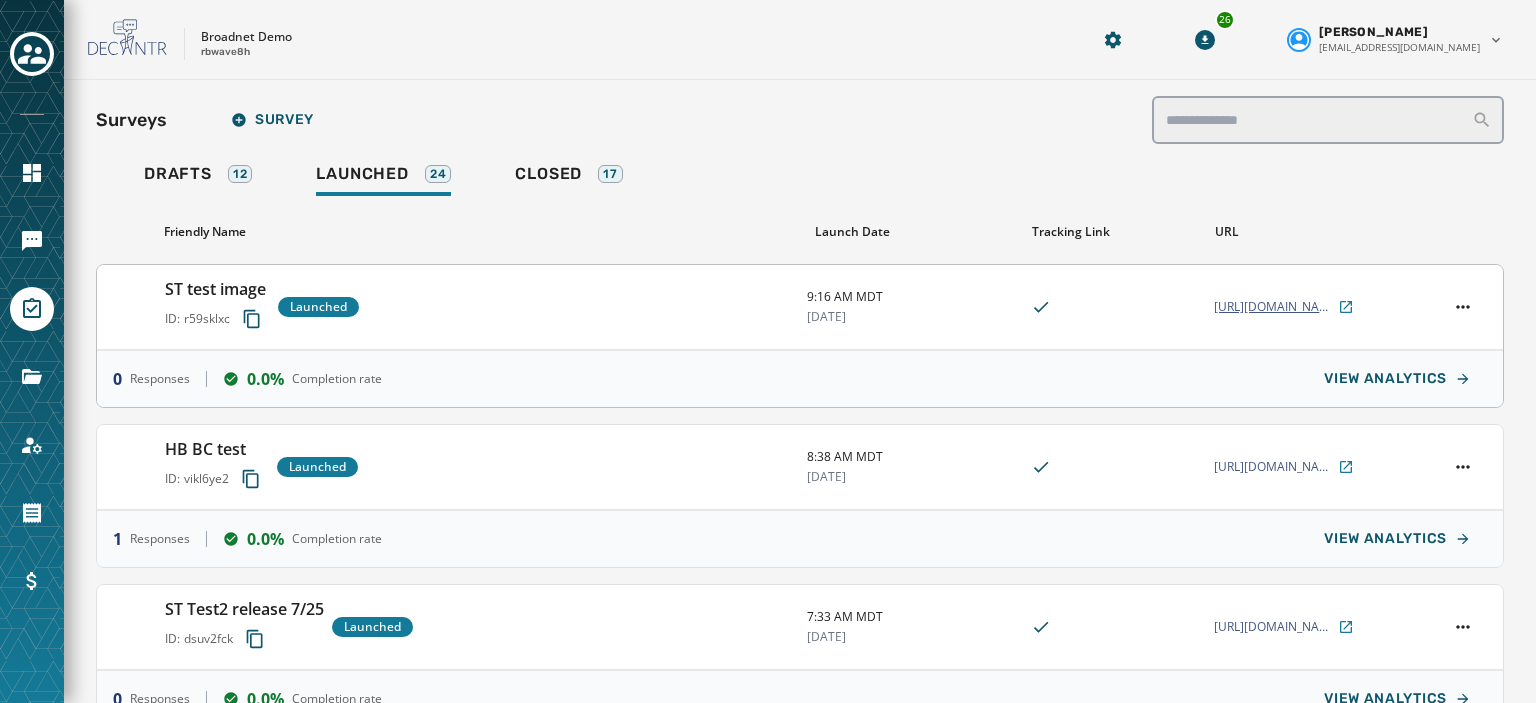 click on "https://srvy.io/broadnet-demo/st-test-image-3782a/" at bounding box center [1274, 307] 